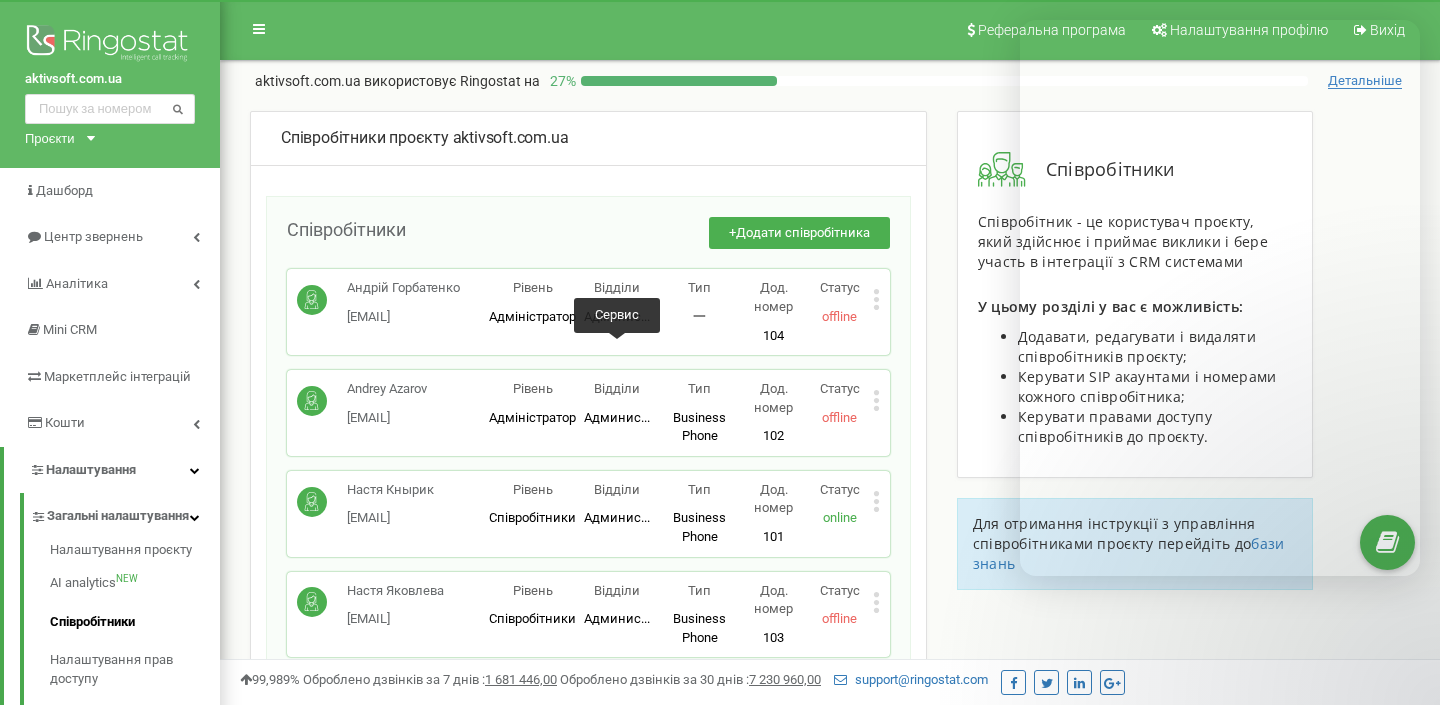scroll, scrollTop: 1051, scrollLeft: 0, axis: vertical 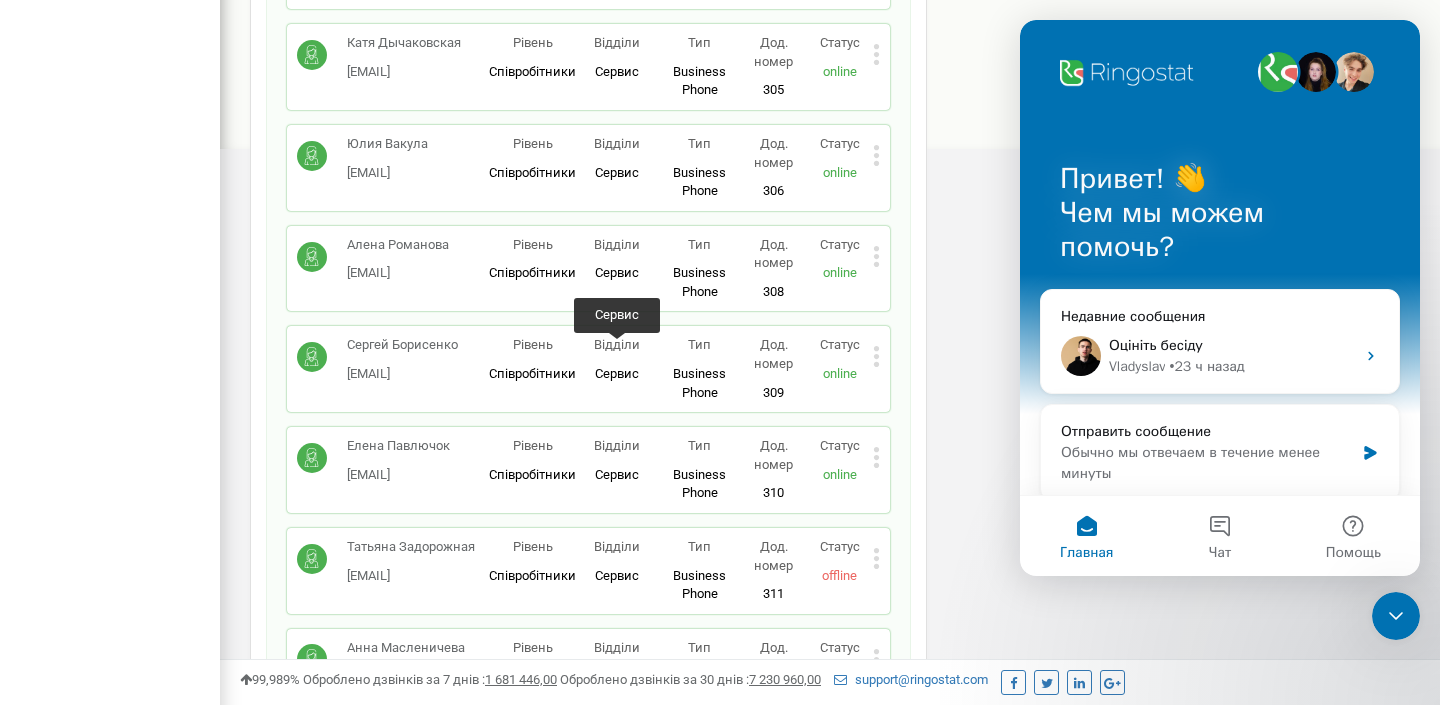 click on "Співробітники +  Додати співробітника Андрій Горбатенко agorbatenko@aktiv... agorbatenko@aktivcorp.com Рівень Адміністратор Відділи Админис... Администрация Тип 一 Дод. номер 104 Статус offline Редагувати   Видалити співробітника Копіювати Email Копіювати ID ( 84971 ) Andrey Azarov 102@e-aktiv.com Рівень Адміністратор Відділи Админис... Администрация Тип Business Phone Повноцінне робоче місце співробітника з усіма можливостями, дозволяє використовувати Ringostat Smart Phone і прив'язати зовнішні номери співробітника. Дод. номер 102 Статус offline Редагувати   Видалити співробітника Копіювати SIP Копіювати Email ( 85161 ) Тип 101" at bounding box center (588, 2919) 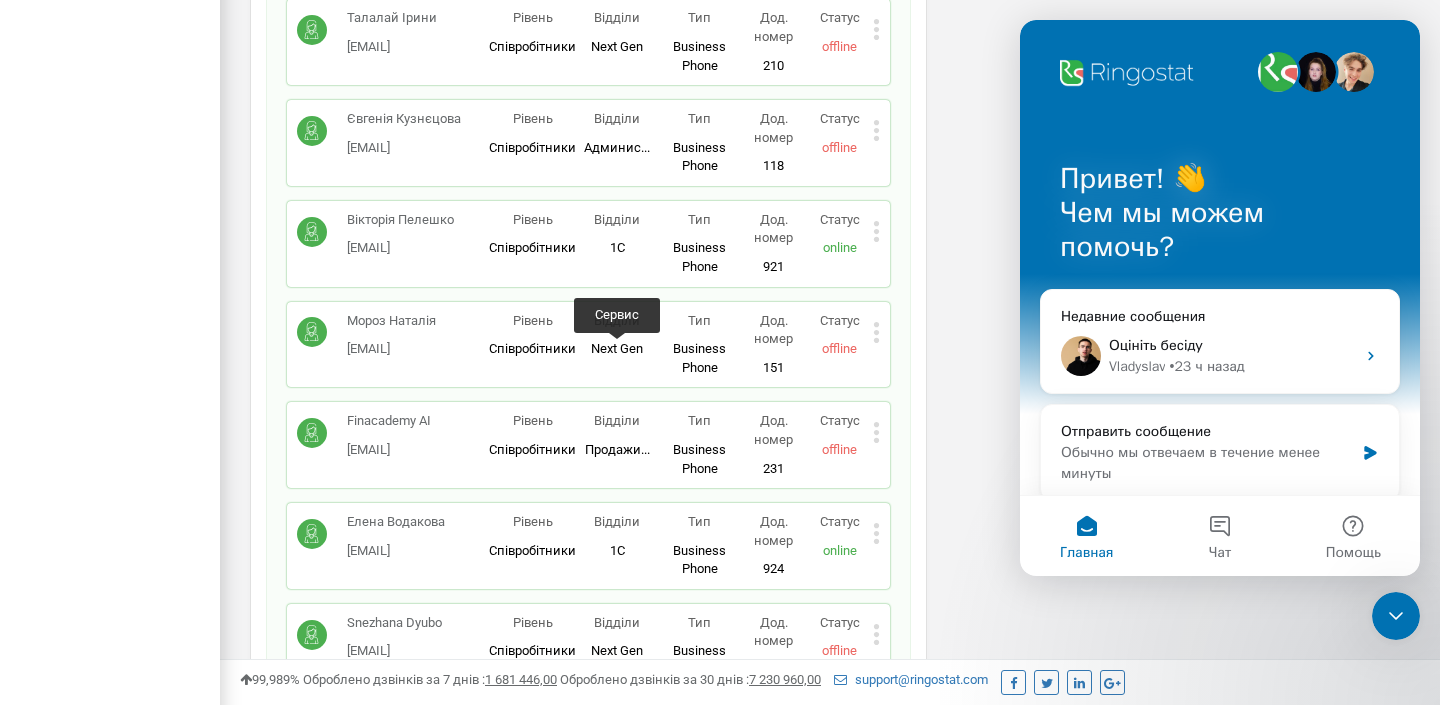 scroll, scrollTop: 6722, scrollLeft: 0, axis: vertical 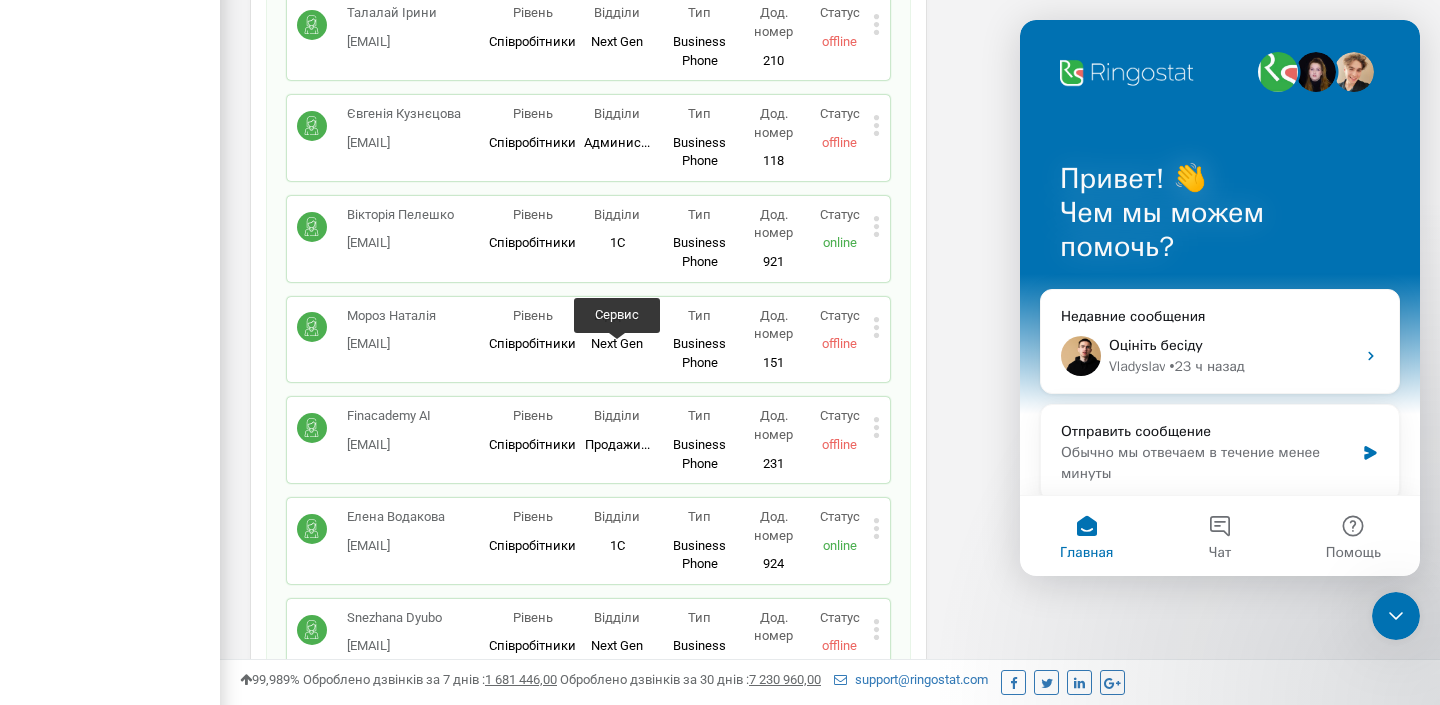 click on "Співробітники +  Додати співробітника Андрій Горбатенко agorbatenko@aktiv... agorbatenko@aktivcorp.com Рівень Адміністратор Відділи Админис... Администрация Тип 一 Дод. номер 104 Статус offline Редагувати   Видалити співробітника Копіювати Email Копіювати ID ( 84971 ) Andrey Azarov 102@e-aktiv.com Рівень Адміністратор Відділи Админис... Администрация Тип Business Phone Повноцінне робоче місце співробітника з усіма можливостями, дозволяє використовувати Ringostat Smart Phone і прив'язати зовнішні номери співробітника. Дод. номер 102 Статус offline Редагувати   Видалити співробітника Копіювати SIP Копіювати Email ( 85161 ) Тип 101" at bounding box center (588, -2752) 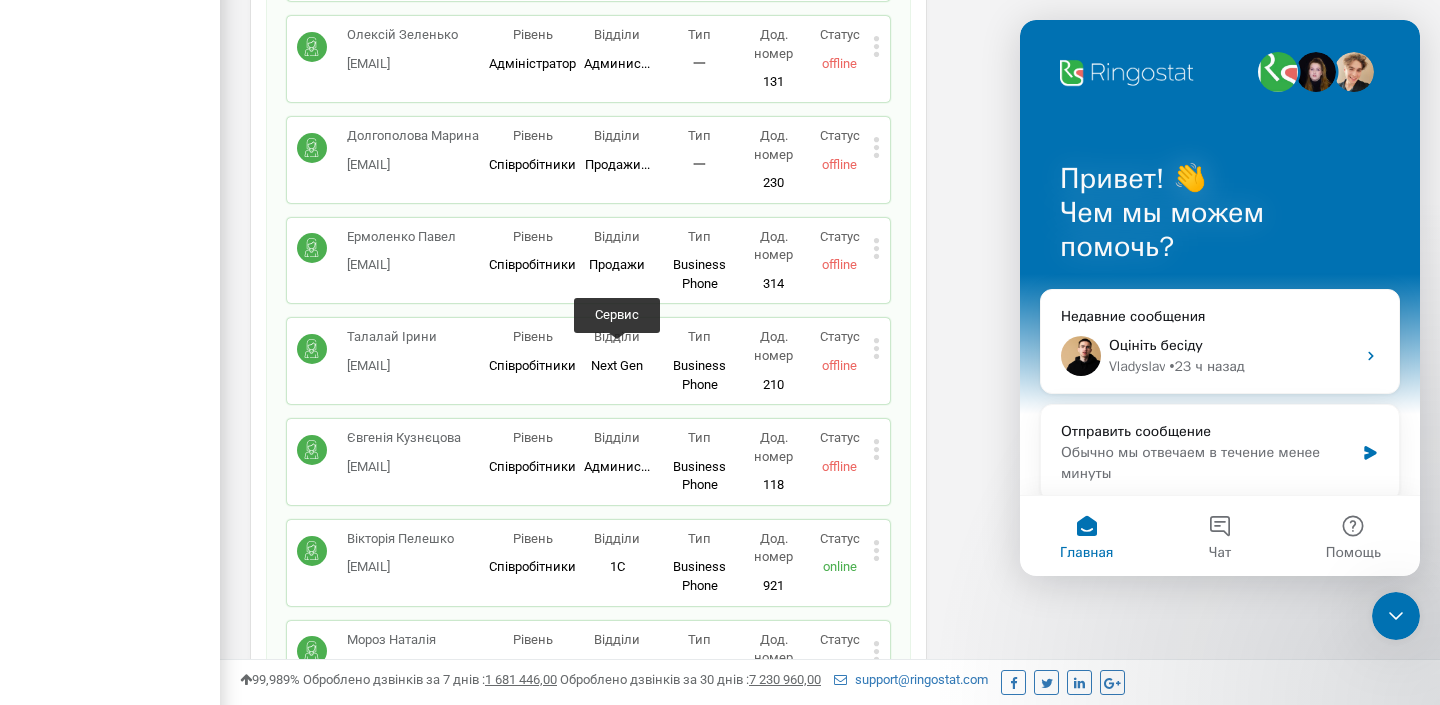 scroll, scrollTop: 6400, scrollLeft: 0, axis: vertical 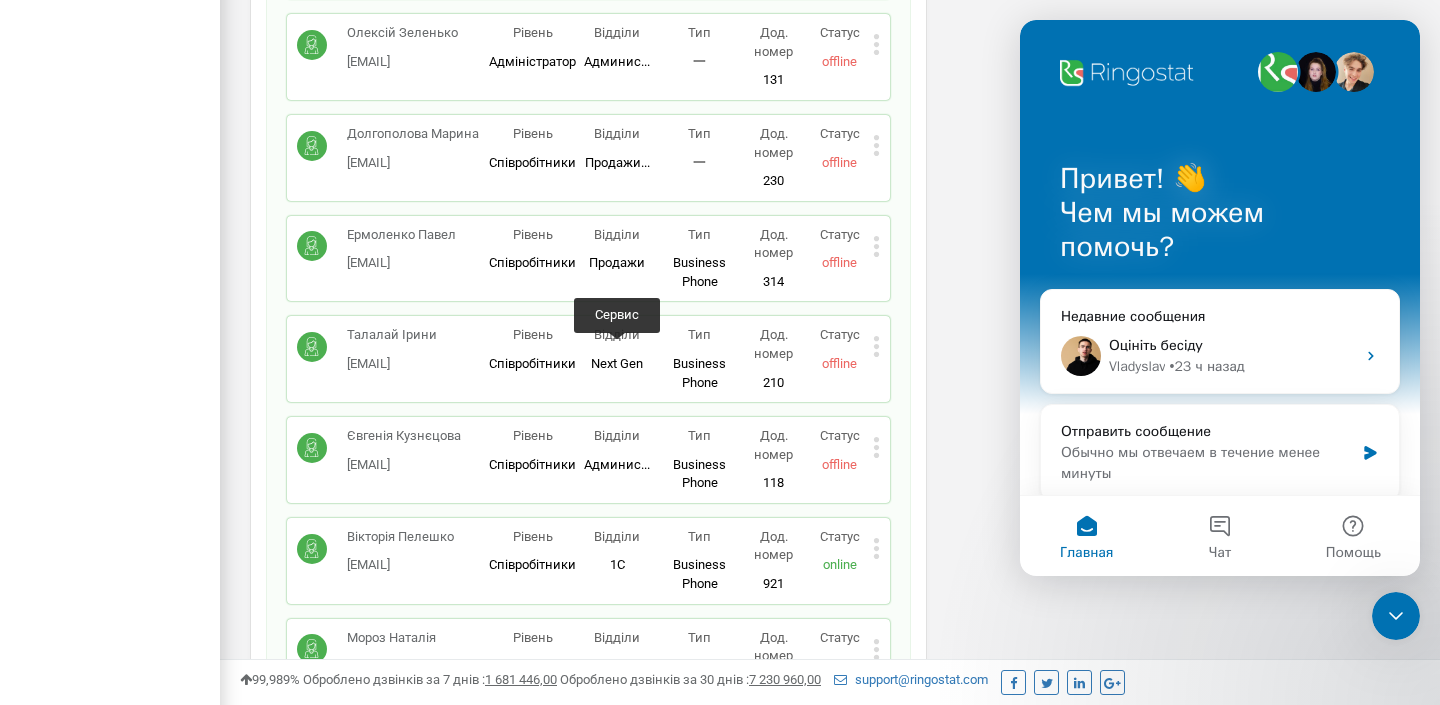 click on "Співробітники проєкту    aktivsoft.com.ua Співробітники +  Додати співробітника Андрій Горбатенко agorbatenko@aktiv... agorbatenko@aktivcorp.com Рівень Адміністратор Відділи Админис... Администрация Тип 一 Дод. номер 104 Статус offline Редагувати   Видалити співробітника Копіювати Email Копіювати ID ( 84971 ) Andrey Azarov 102@e-aktiv.com Рівень Адміністратор Відділи Админис... Администрация Тип Business Phone Повноцінне робоче місце співробітника з усіма можливостями, дозволяє використовувати Ringostat Smart Phone і прив'язати зовнішні номери співробітника. Дод. номер 102 Статус offline Редагувати   Видалити співробітника ( )" at bounding box center [588, -2164] 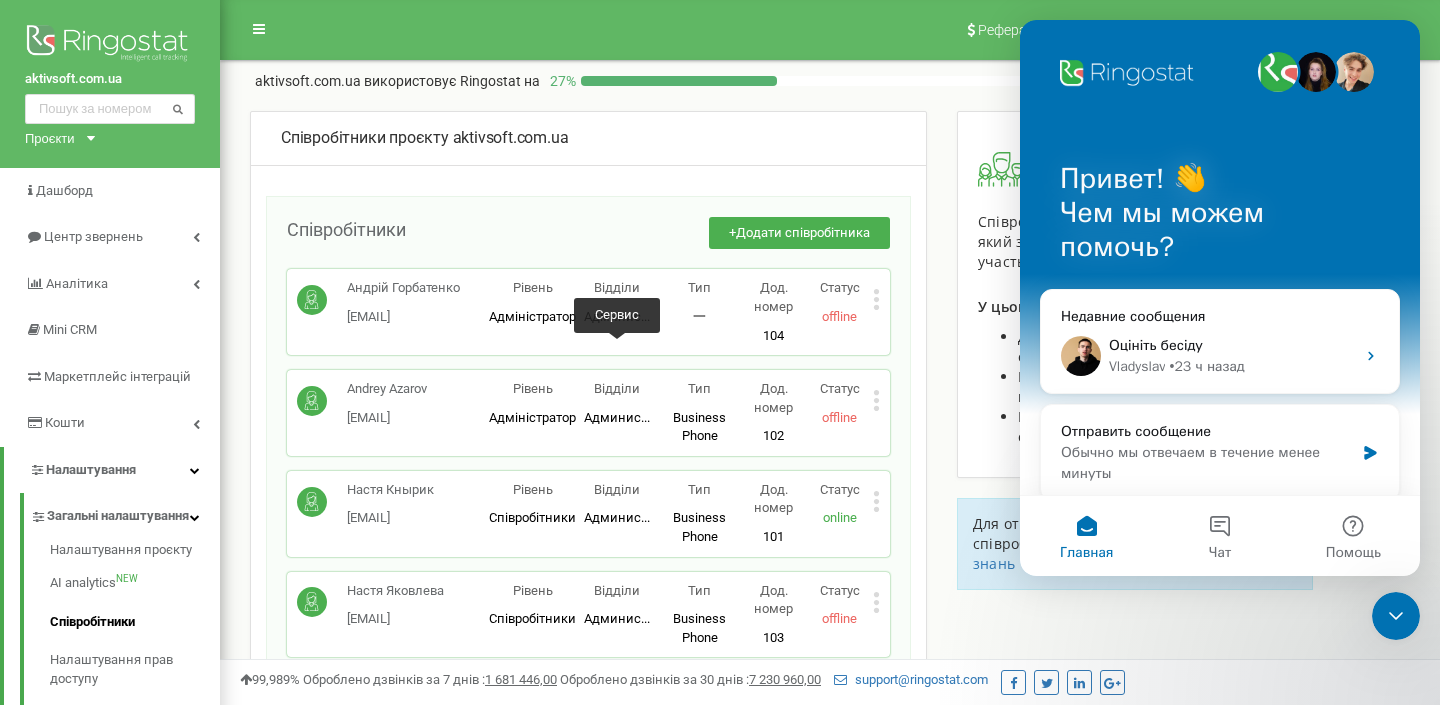 scroll, scrollTop: 0, scrollLeft: 0, axis: both 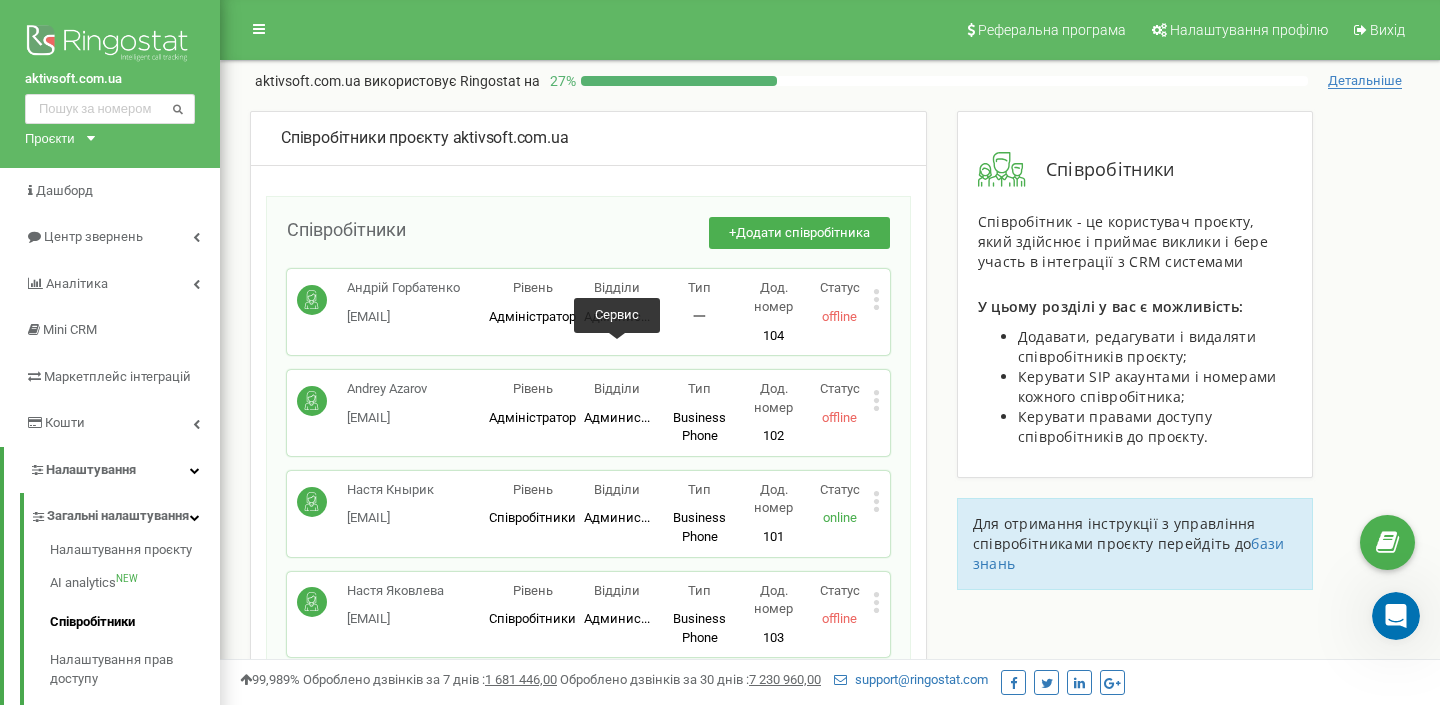 click on "Співробітники Співробітник - це користувач проєкту, який здійснює і приймає виклики і бере участь в інтеграції з CRM системами У цьому розділі у вас є можливість: Додавати, редагувати і видаляти співробітників проєкту; Керувати SIP акаунтами і номерами кожного співробітника; Керувати правами доступу співробітників до проєкту. Для отримання інструкції з управління співробітниками проєкту перейдіть до  бази знань" at bounding box center (1135, 360) 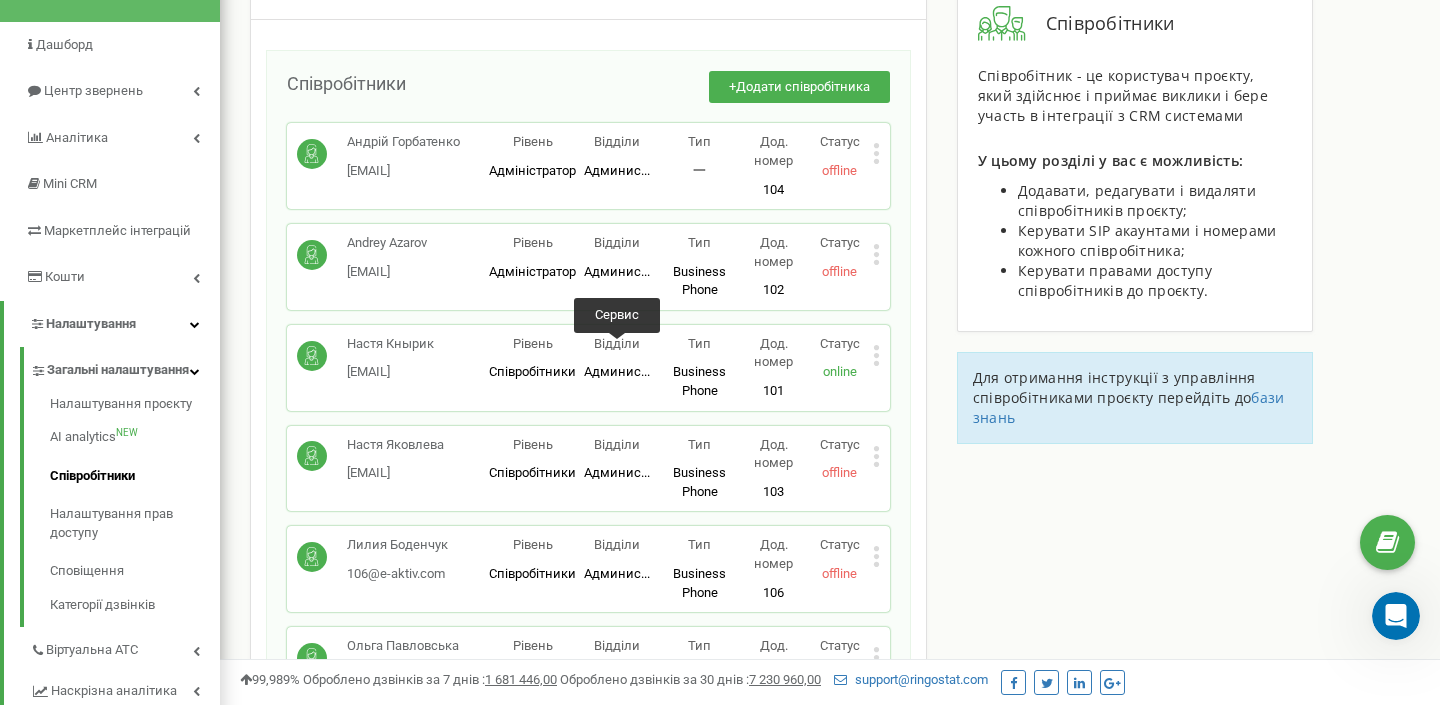 scroll, scrollTop: 50, scrollLeft: 0, axis: vertical 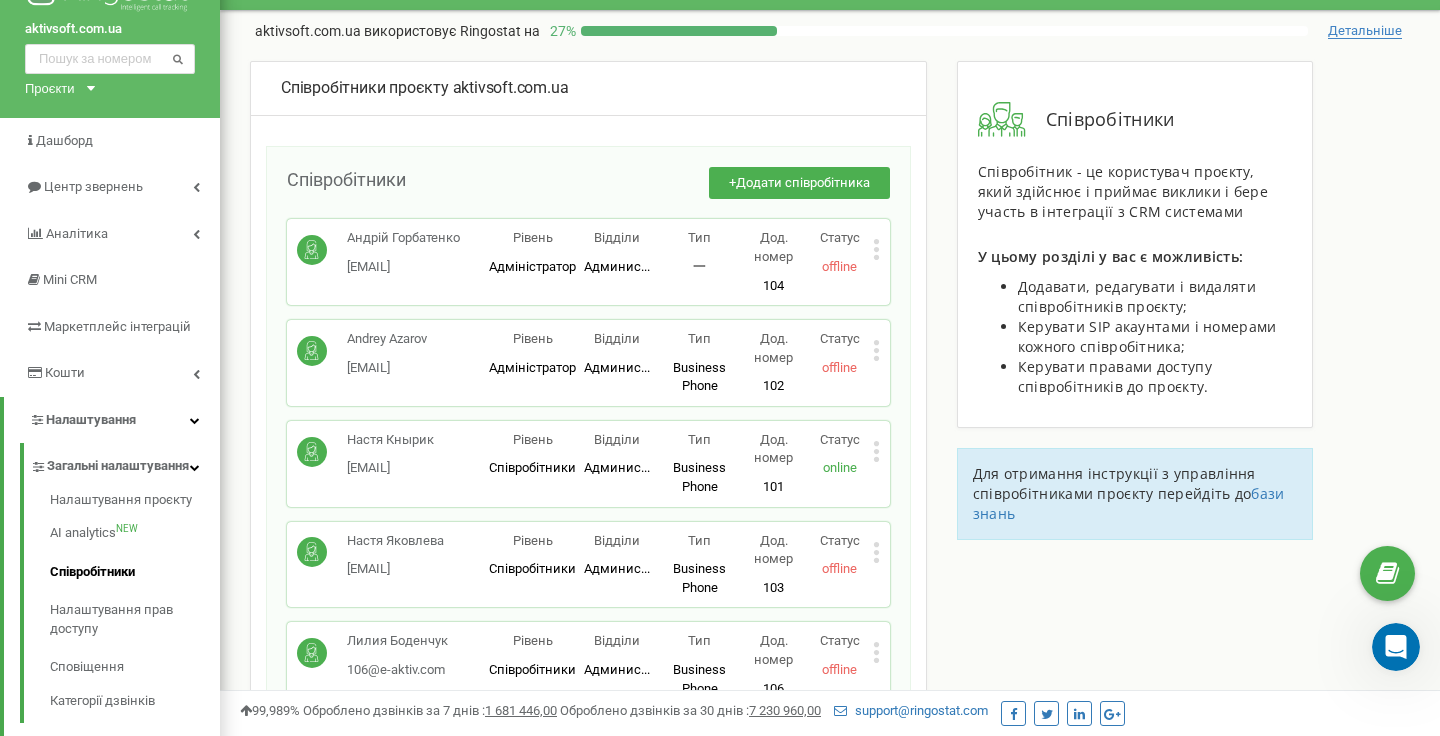 click on "Співробітники проєкту    aktivsoft.com.ua Співробітники +  Додати співробітника Андрій Горбатенко agorbatenko@aktiv... agorbatenko@aktivcorp.com Рівень Адміністратор Відділи Админис... Администрация Тип 一 Дод. номер 104 Статус offline Редагувати   Видалити співробітника Копіювати Email Копіювати ID ( 84971 ) Andrey Azarov 102@e-aktiv.com Рівень Адміністратор Відділи Админис... Администрация Тип Business Phone Повноцінне робоче місце співробітника з усіма можливостями, дозволяє використовувати Ringostat Smart Phone і прив'язати зовнішні номери співробітника. Дод. номер 102 Статус offline Редагувати   Видалити співробітника ( )" at bounding box center [588, 4186] 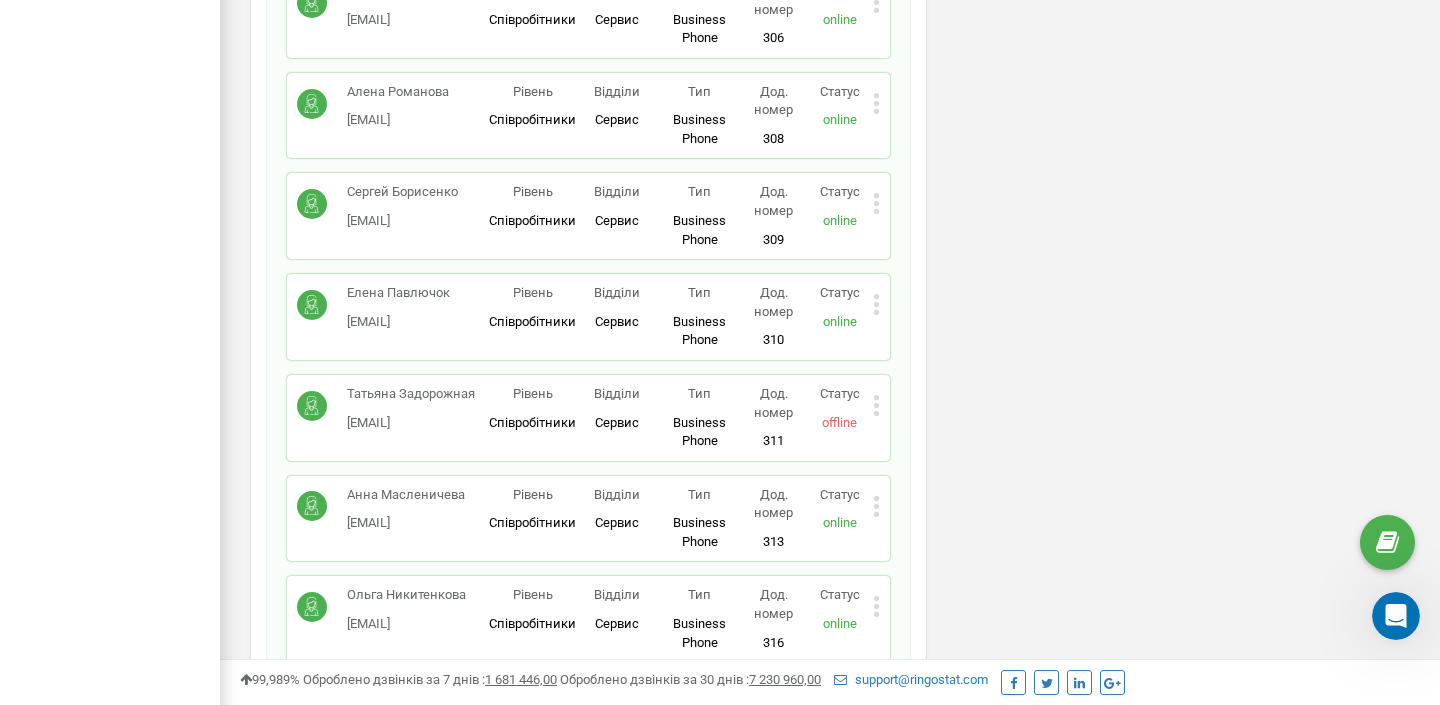 scroll, scrollTop: 1247, scrollLeft: 0, axis: vertical 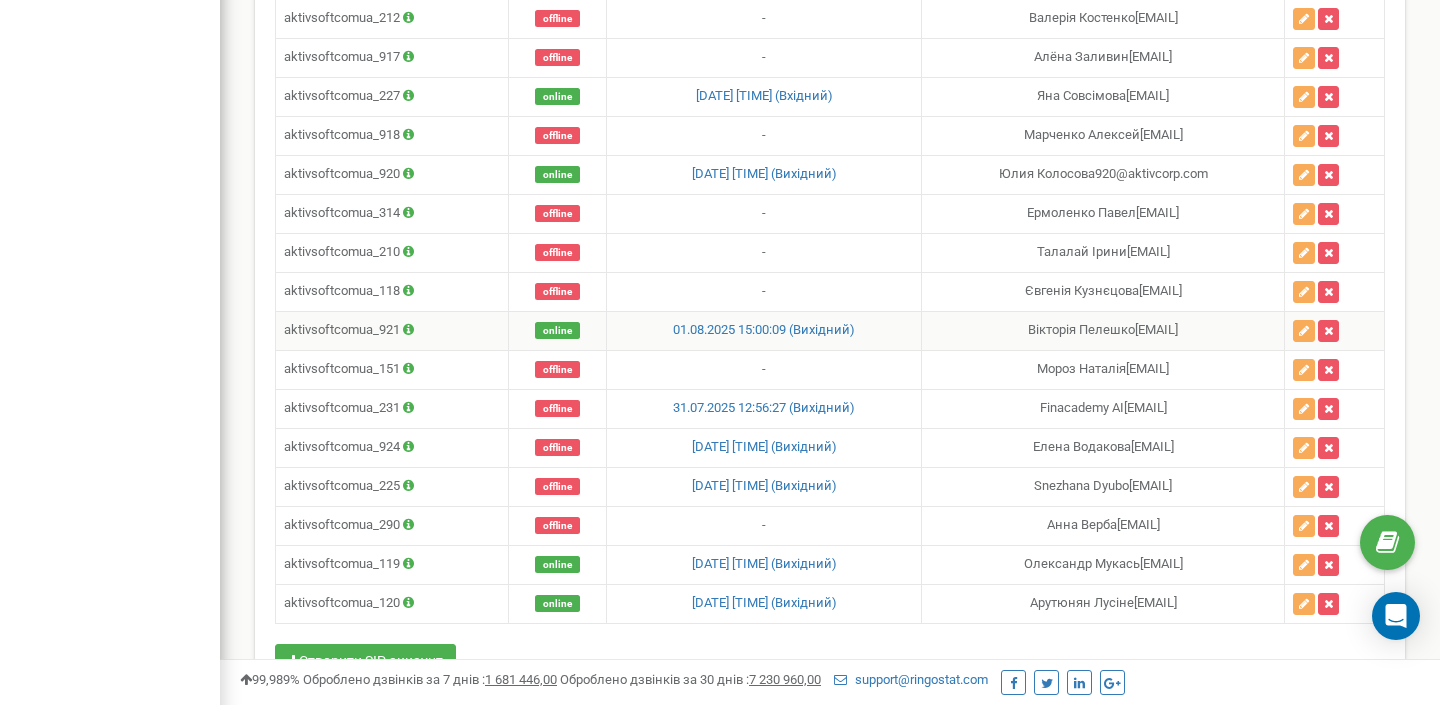 click on "aktivsoftcomua_921" at bounding box center [392, 330] 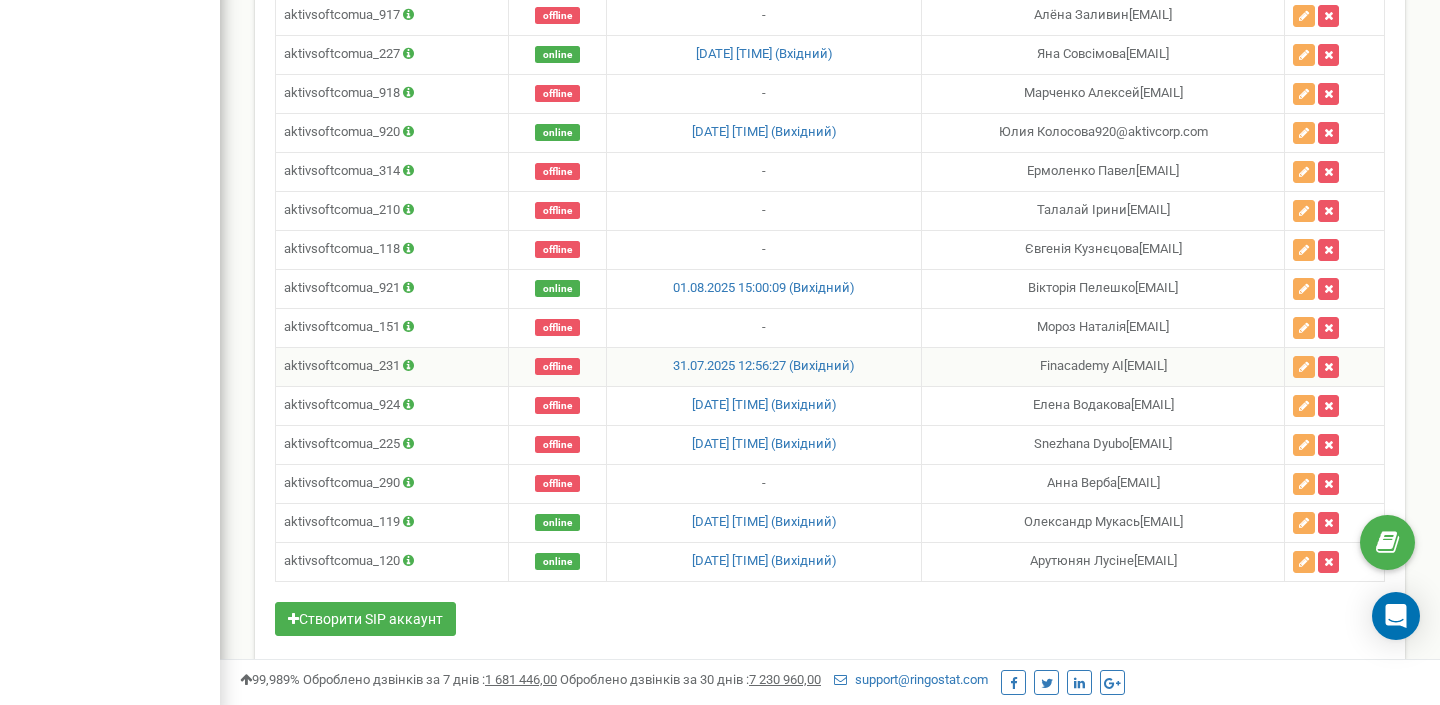 scroll, scrollTop: 2380, scrollLeft: 0, axis: vertical 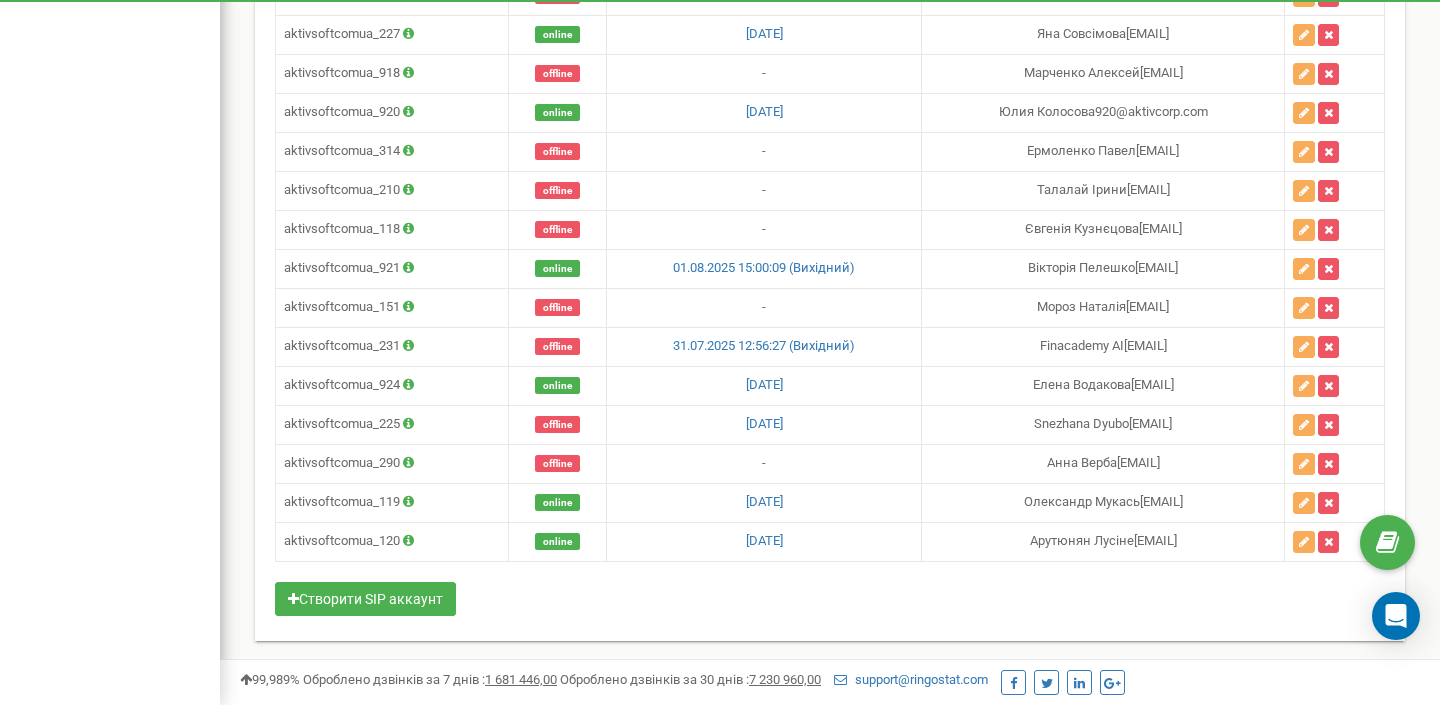 click on "aktivsoft.com.ua Проєкти finrabota.com aktivsoft.com.ua Дашборд Центр звернень Аналiтика Mini CRM Маркетплейс інтеграцій Кошти Налаштування Загальні налаштування Віртуальна АТС Голосове меню IVR Переадресація Підключення номерів Налаштування вихідного зв’язку SIP шлюзи SIP акаунти Webhook номер Черга дзвінків Чорний список Інтеграція з Kyivstar Опитування якості обслуговування клієнтів Beta Наскрізна аналітика Колбек Налаштування Ringostat Smart Phone Інтеграція Коллтрекінг" at bounding box center (110, -837) 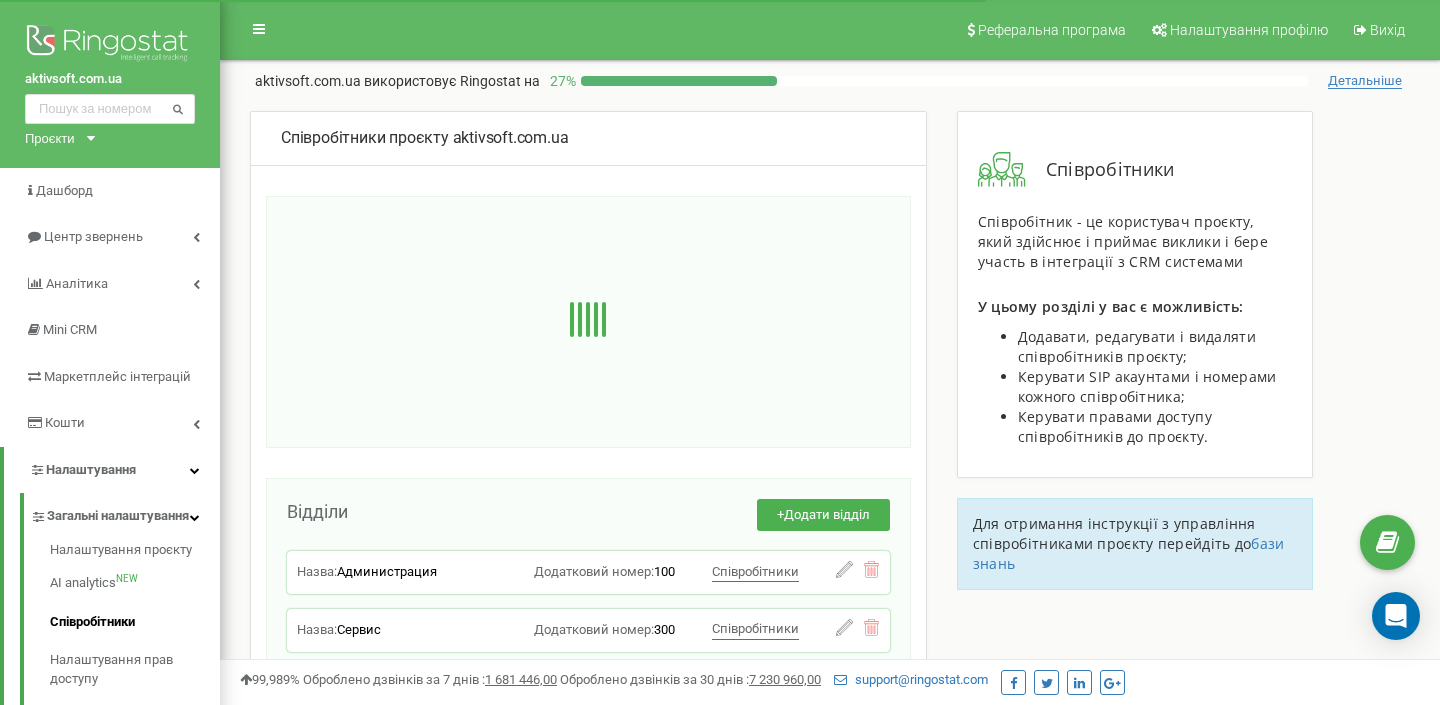 scroll, scrollTop: 495, scrollLeft: 0, axis: vertical 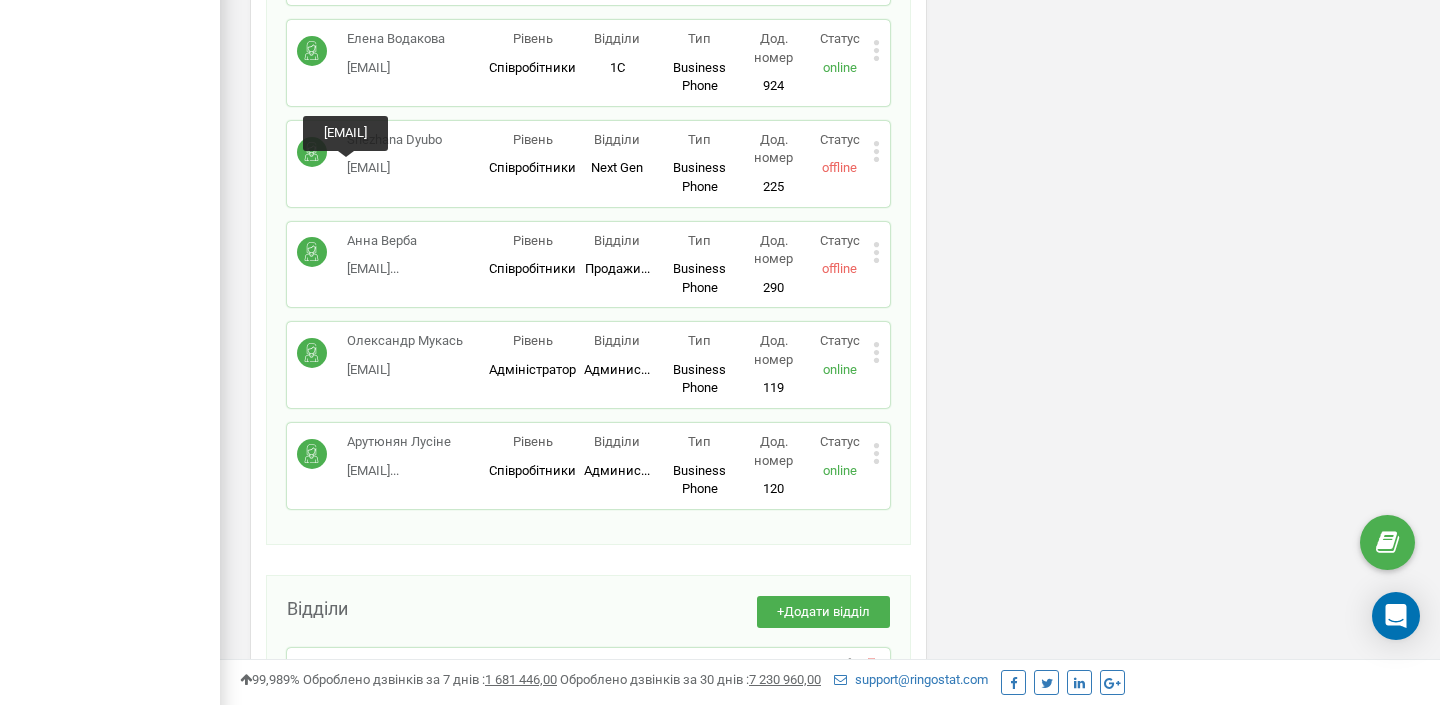 click on "Співробітники проєкту    aktivsoft.com.ua Співробітники +  Додати співробітника Андрій Горбатенко agorbatenko@aktiv... agorbatenko@aktivcorp.com Рівень Адміністратор Відділи Админис... Администрация Тип 一 Дод. номер 104 Статус offline Редагувати   Видалити співробітника Копіювати Email Копіювати ID ( 84971 ) Andrey Azarov 102@e-aktiv.com Рівень Адміністратор Відділи Админис... Администрация Тип Business Phone Повноцінне робоче місце співробітника з усіма можливостями, дозволяє використовувати Ringostat Smart Phone і прив'язати зовнішні номери співробітника. Дод. номер 102 Статус offline Редагувати   Видалити співробітника ( )" at bounding box center [830, -2899] 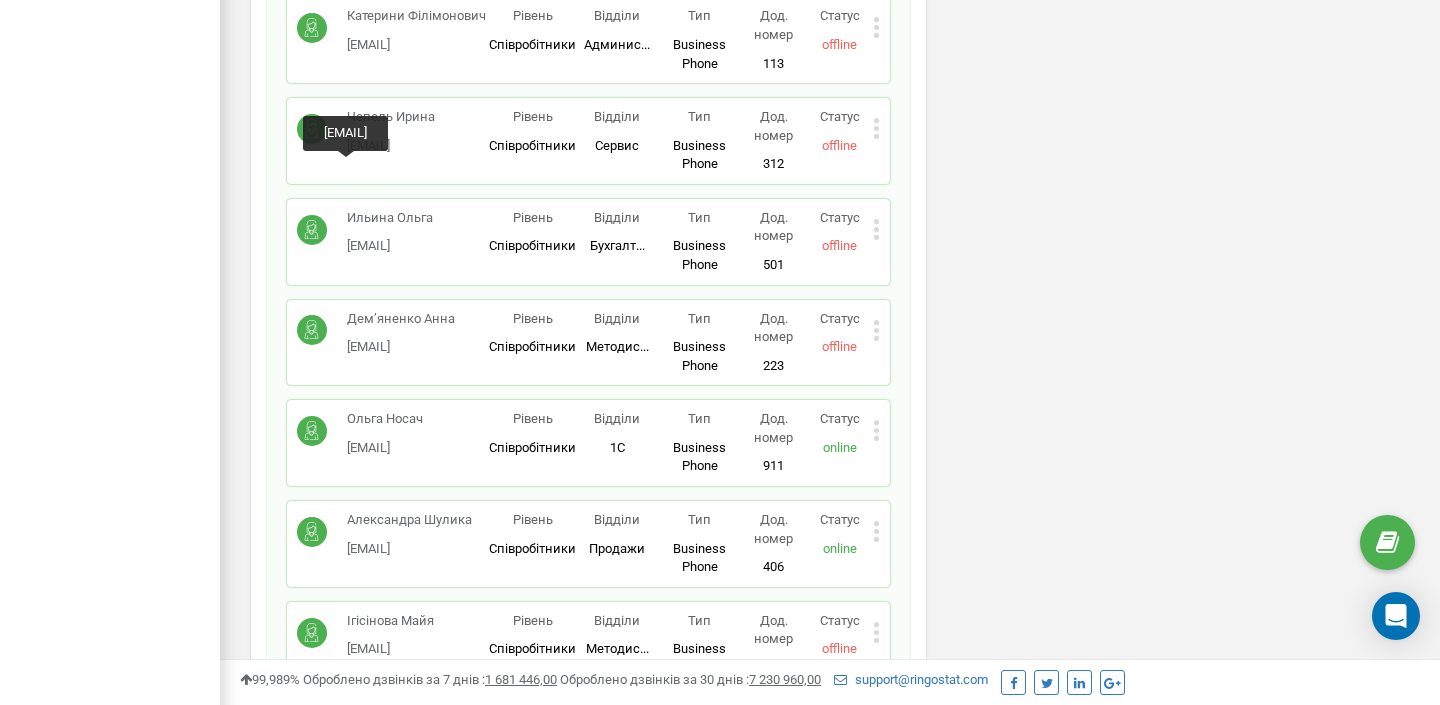click on "Співробітники проєкту    aktivsoft.com.ua Співробітники +  Додати співробітника Андрій Горбатенко agorbatenko@aktiv... agorbatenko@aktivcorp.com Рівень Адміністратор Відділи Админис... Администрация Тип 一 Дод. номер 104 Статус offline Редагувати   Видалити співробітника Копіювати Email Копіювати ID ( 84971 ) Andrey Azarov 102@e-aktiv.com Рівень Адміністратор Відділи Админис... Администрация Тип Business Phone Повноцінне робоче місце співробітника з усіма можливостями, дозволяє використовувати Ringostat Smart Phone і прив'язати зовнішні номери співробітника. Дод. номер 102 Статус offline Редагувати   Видалити співробітника ( )" at bounding box center [830, -907] 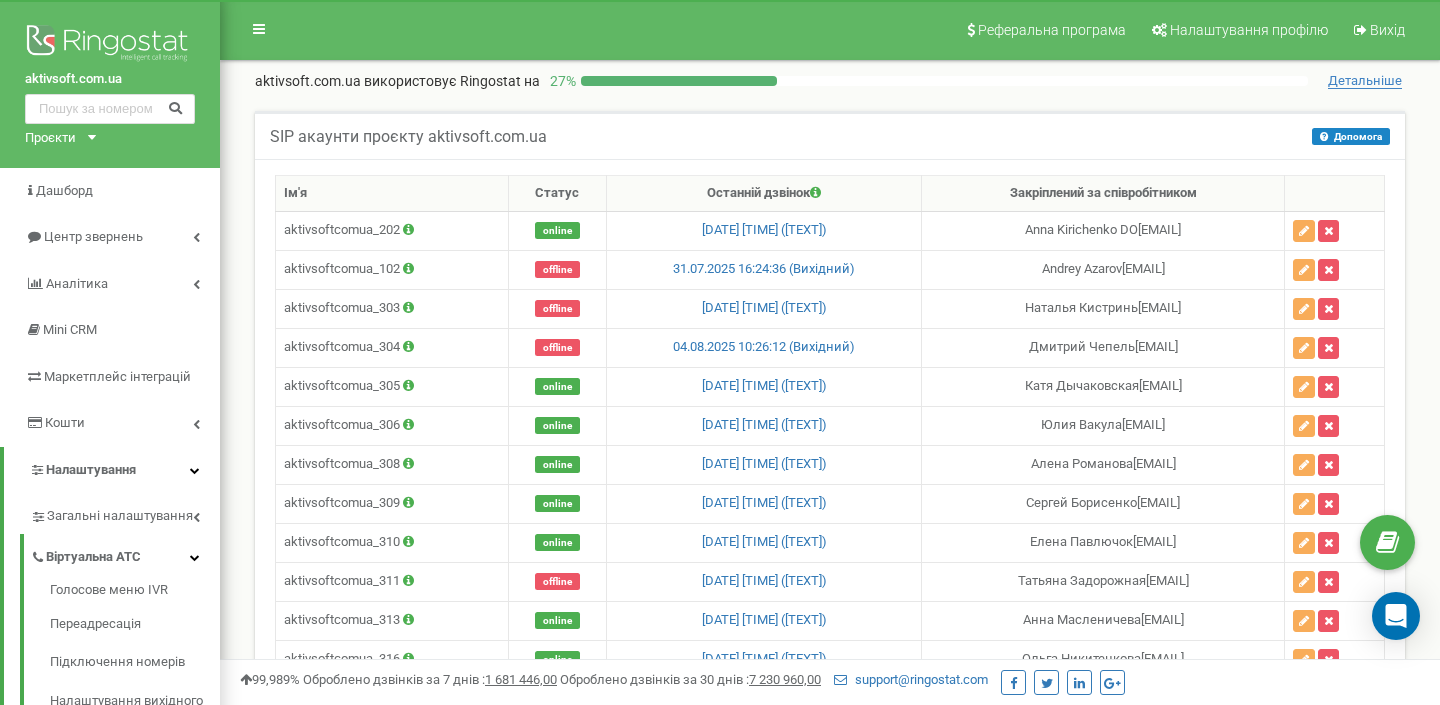 scroll, scrollTop: 472, scrollLeft: 0, axis: vertical 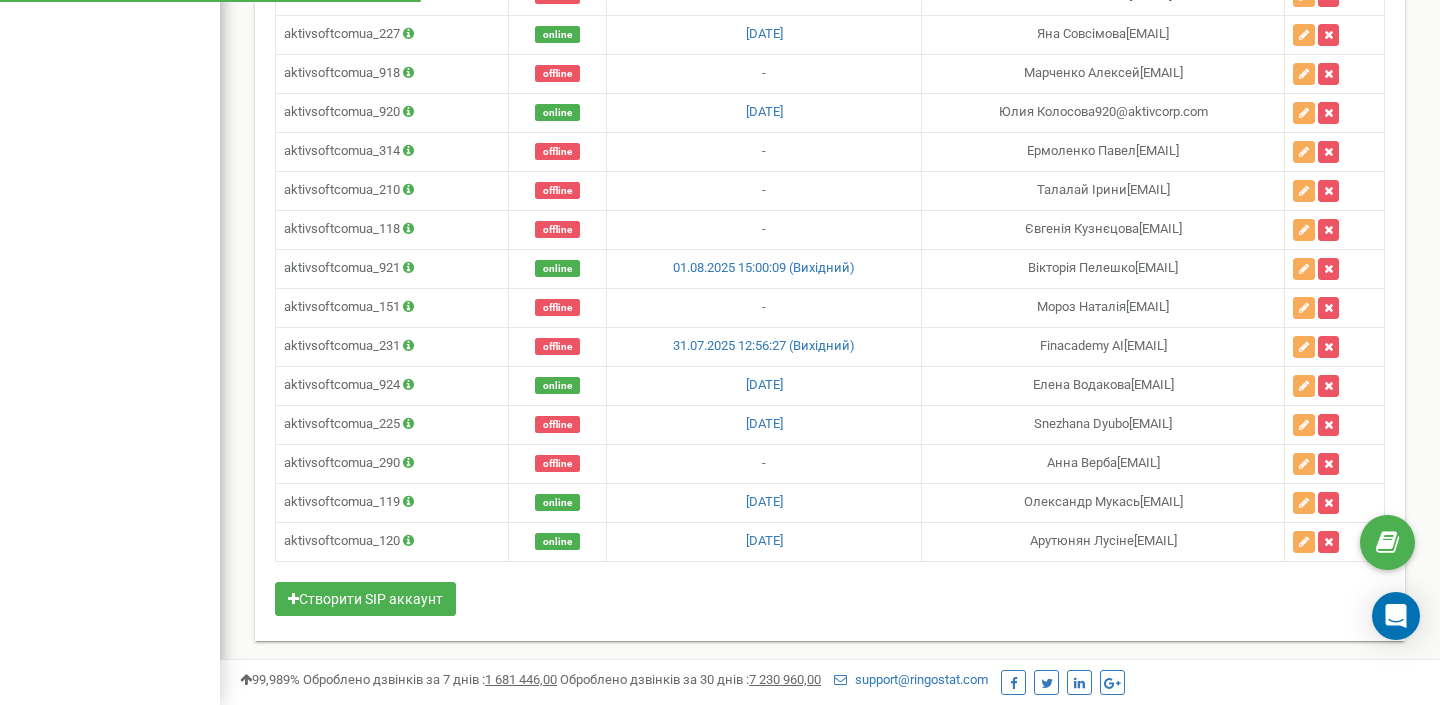 click on "SIP акаунти проєкту aktivsoft.com.ua
Допомога
Допомога
В даному розділі ви можете створювати на змінювати налаштування sip-акаунтів, за допомогою яких можливо здійснювати вихідні дзвінки. Для прийому вхідних дзвінків, необхідно вказати sip-акаунт в налаштуванні використовуємої схеми переадресації.
Ім'я
Статус" at bounding box center [830, -802] 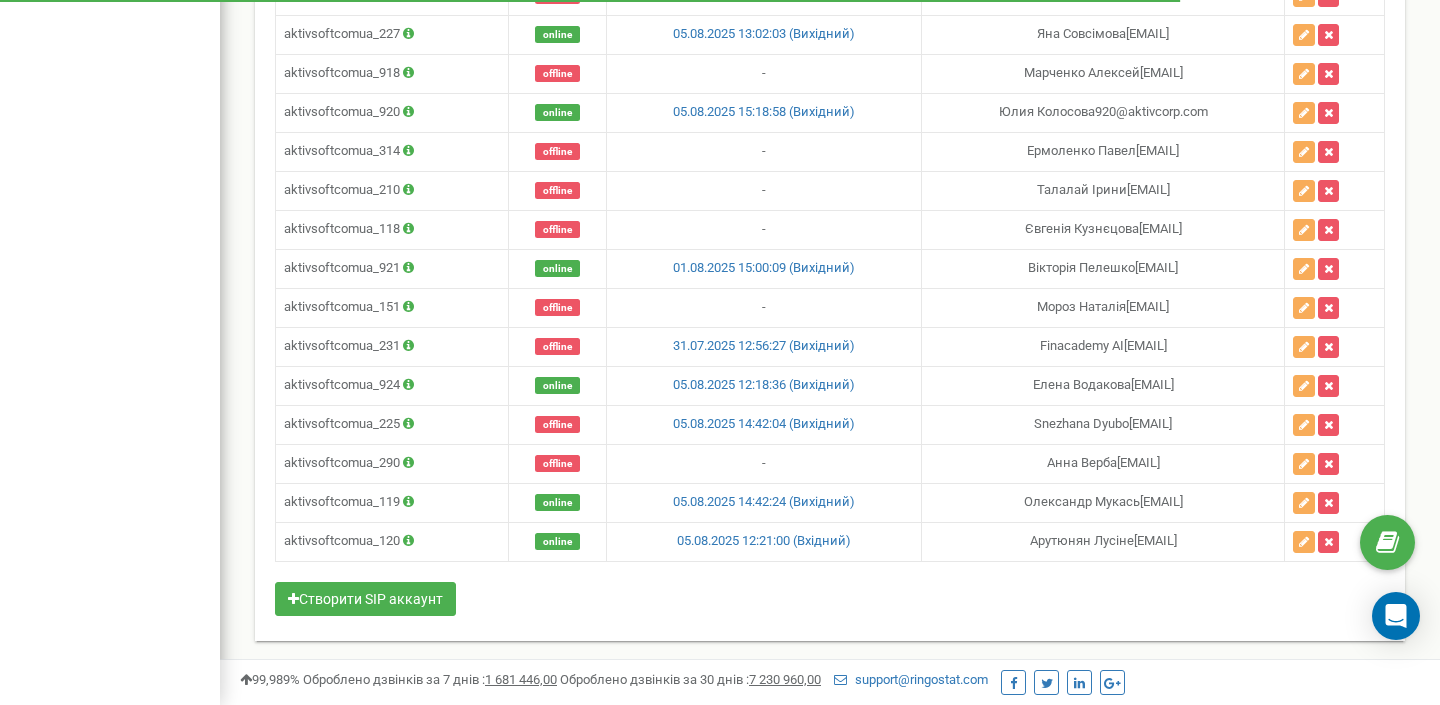 scroll, scrollTop: 2380, scrollLeft: 0, axis: vertical 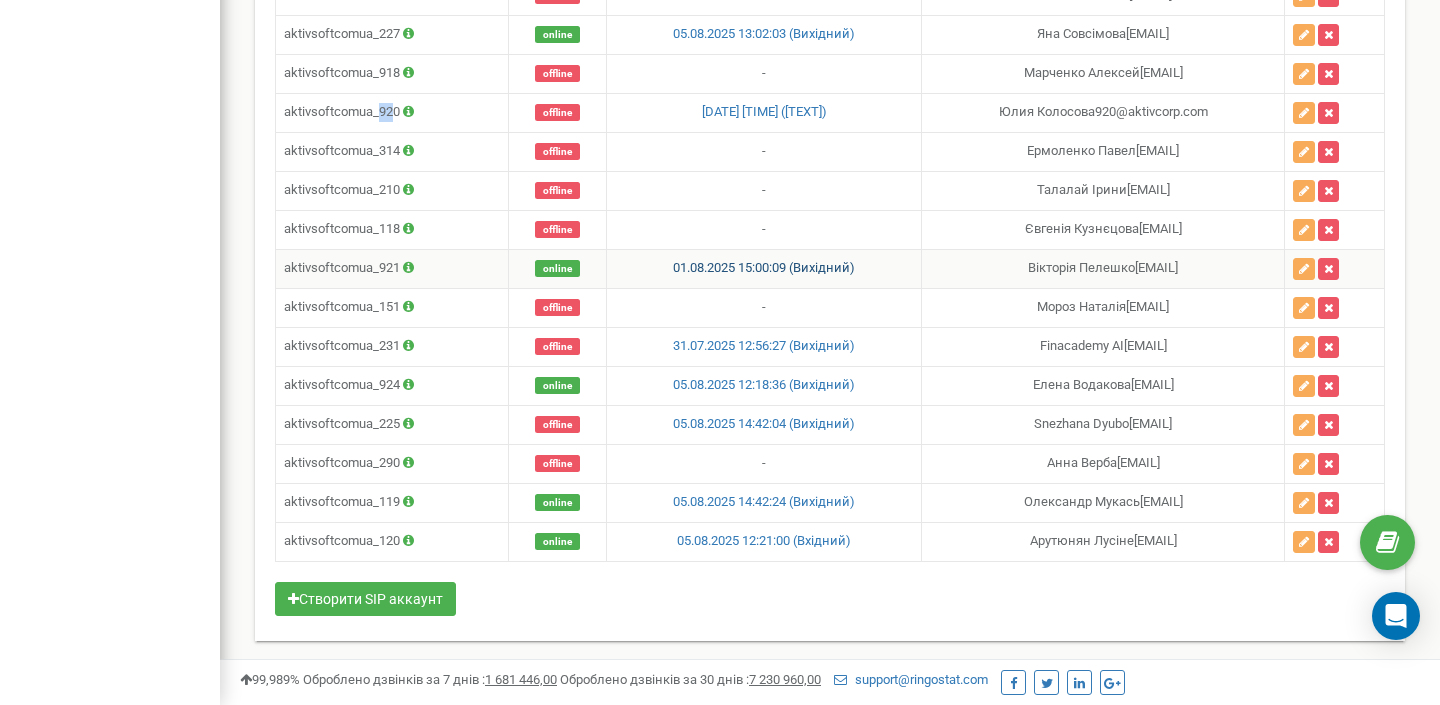 click on "01.08.2025	15:00:09 (Вихідний)" at bounding box center (764, 267) 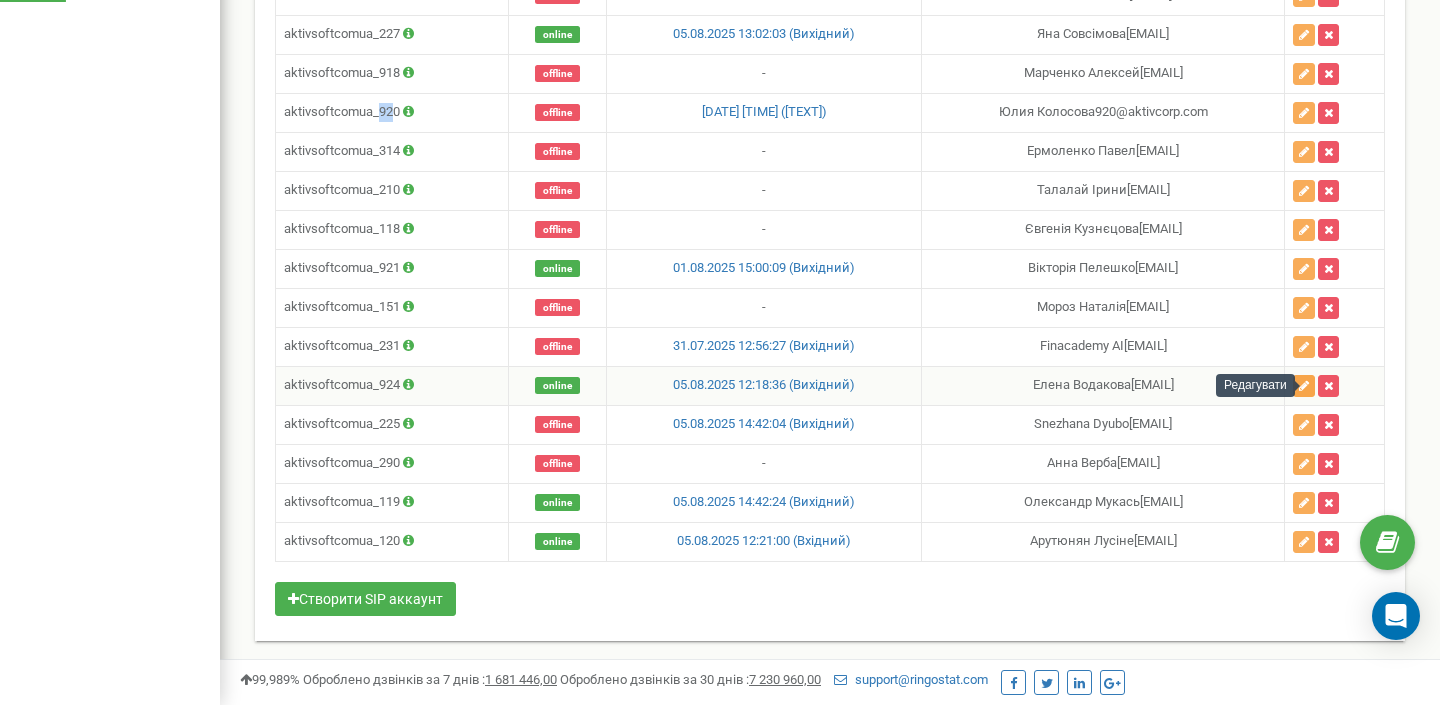 click at bounding box center [1304, 386] 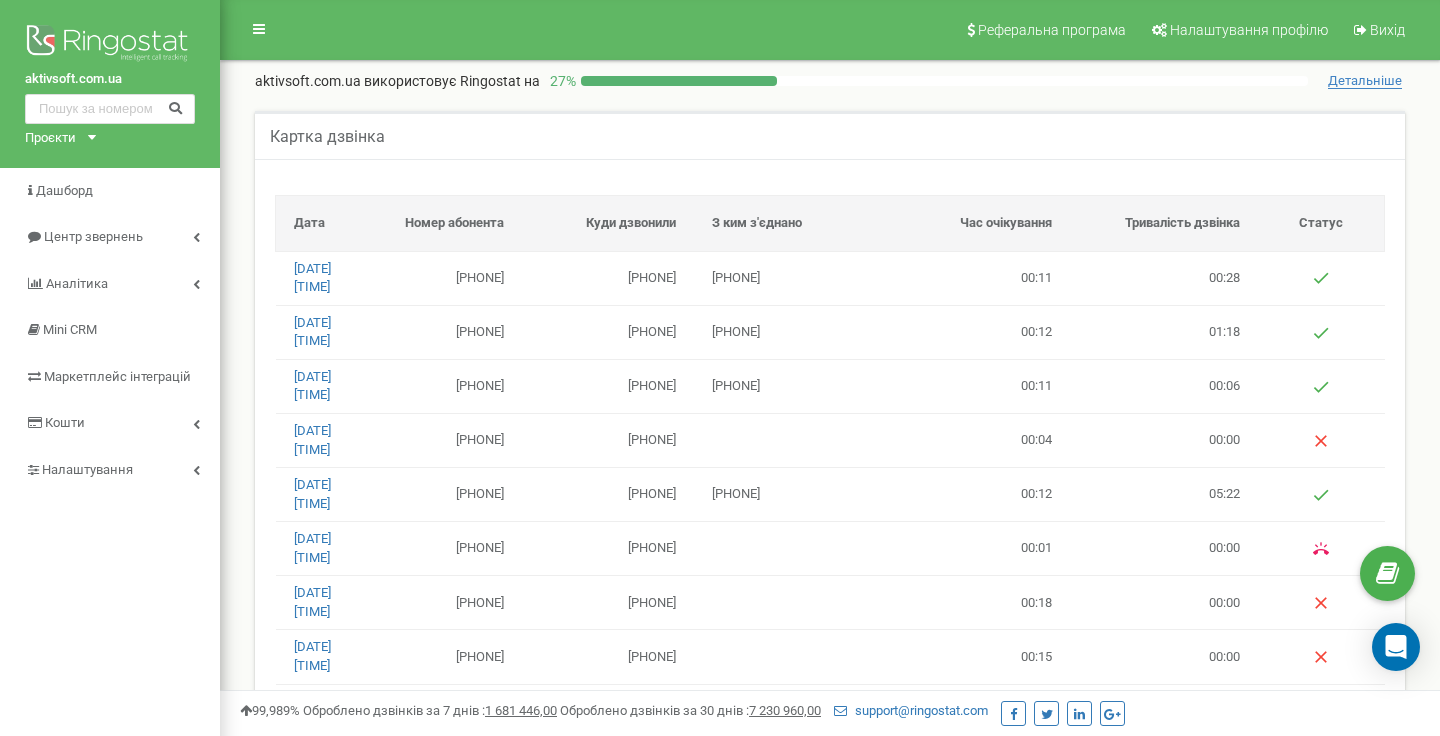 scroll, scrollTop: -1, scrollLeft: 0, axis: vertical 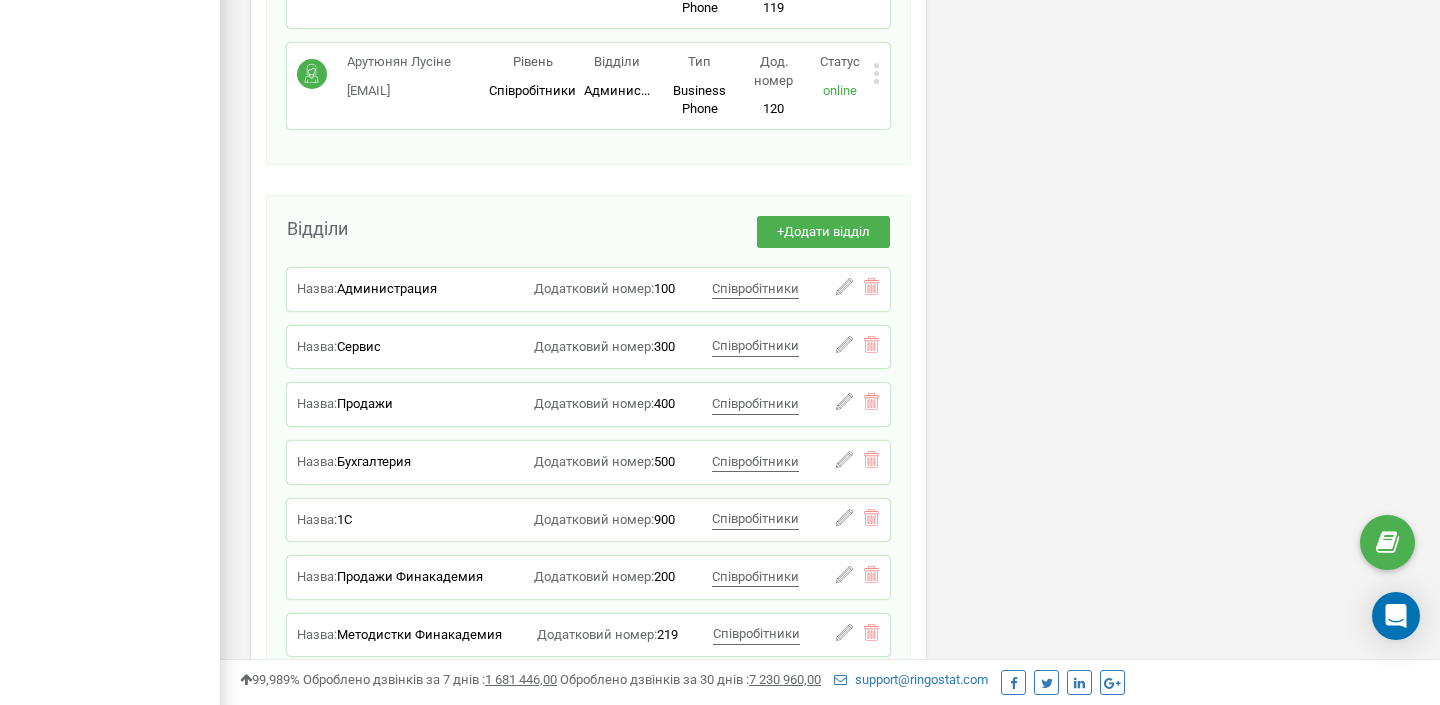 click on "Назва:  Бухгалтерия Додатковий номер:  500 Співробітники  Мария Саламаха Анна Кириченко Ильина Ольга Валерия Фокина Редагувати відділ   Видалити відділ" at bounding box center (588, 462) 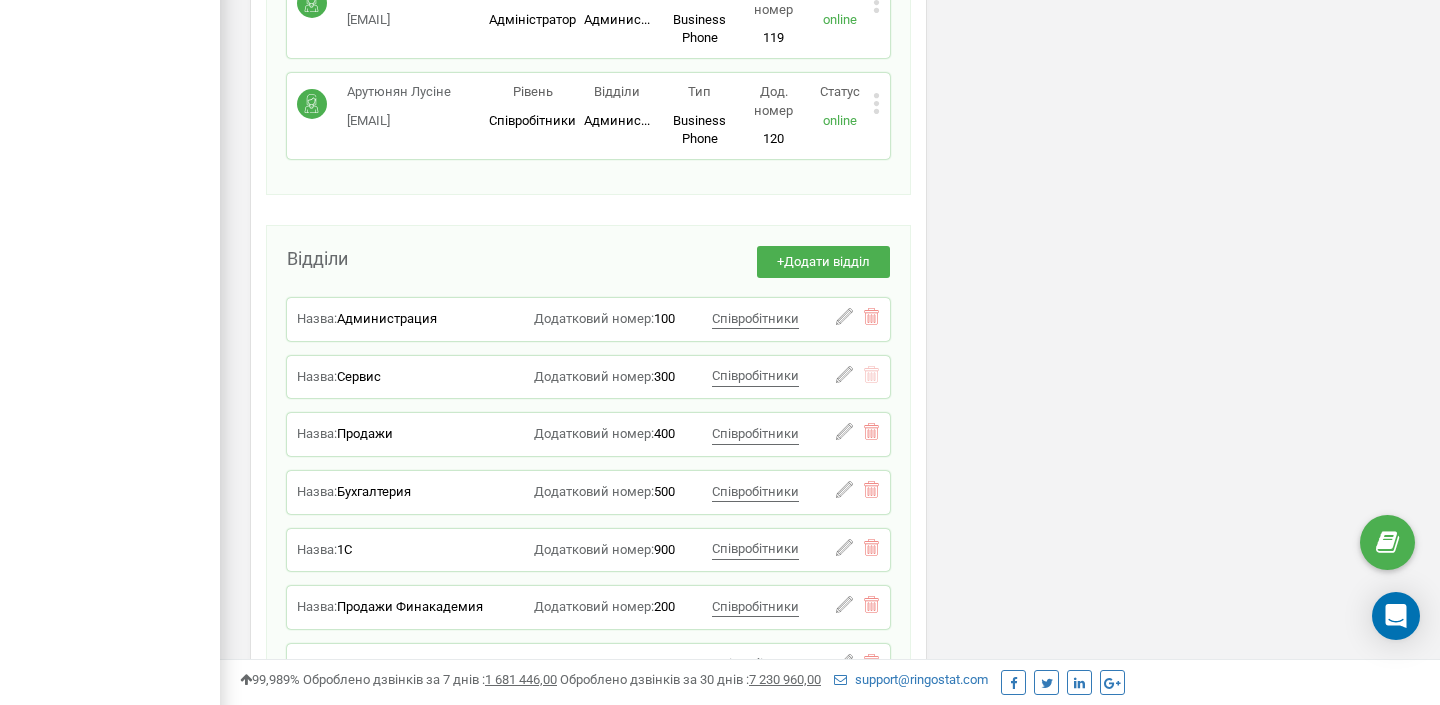 scroll, scrollTop: 7503, scrollLeft: 0, axis: vertical 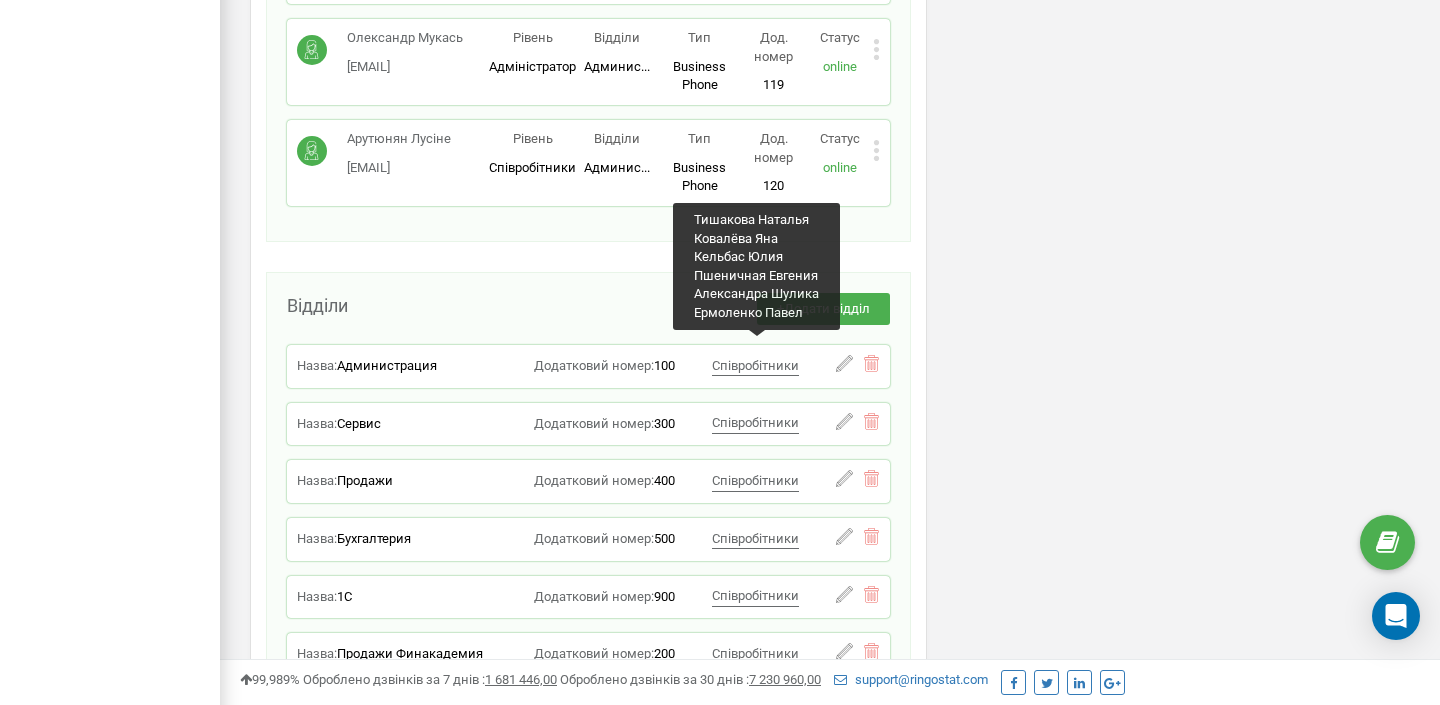 click on "Співробітники" at bounding box center (755, 480) 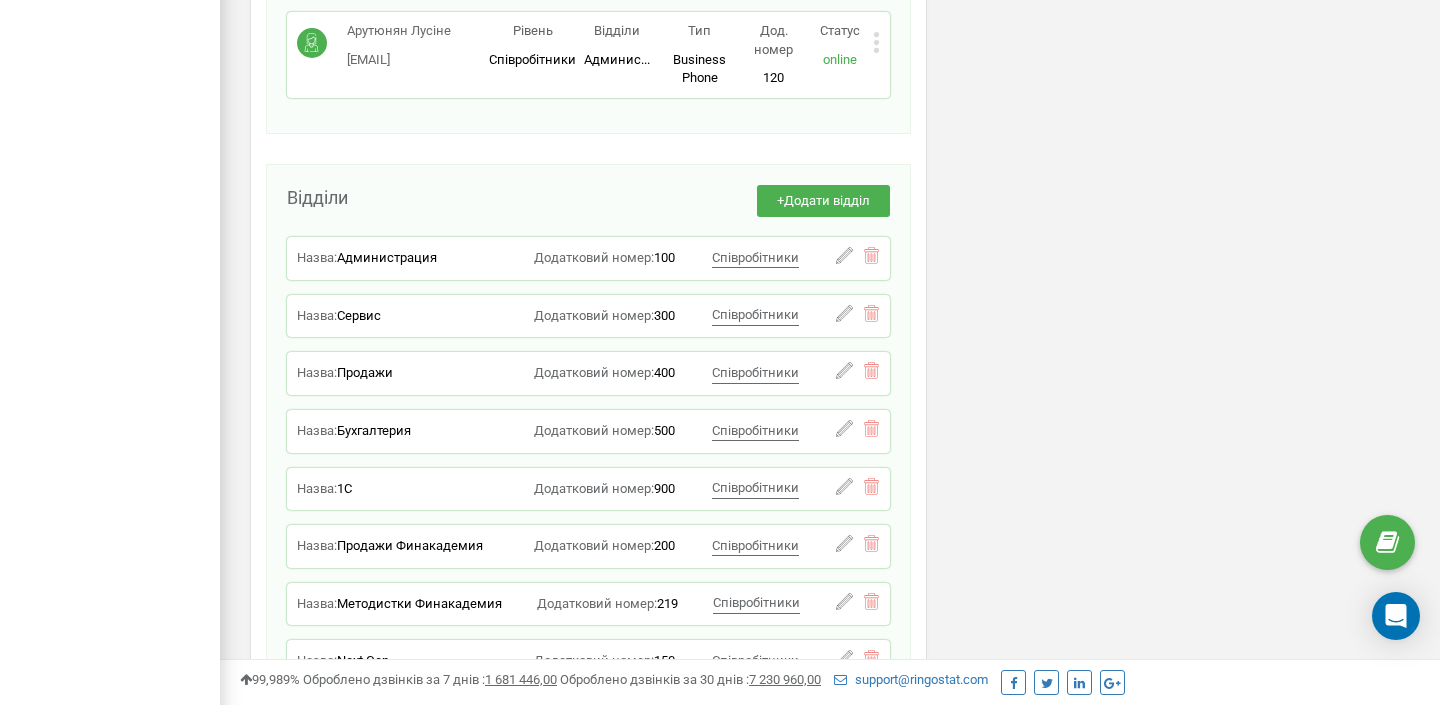 scroll, scrollTop: 7621, scrollLeft: 0, axis: vertical 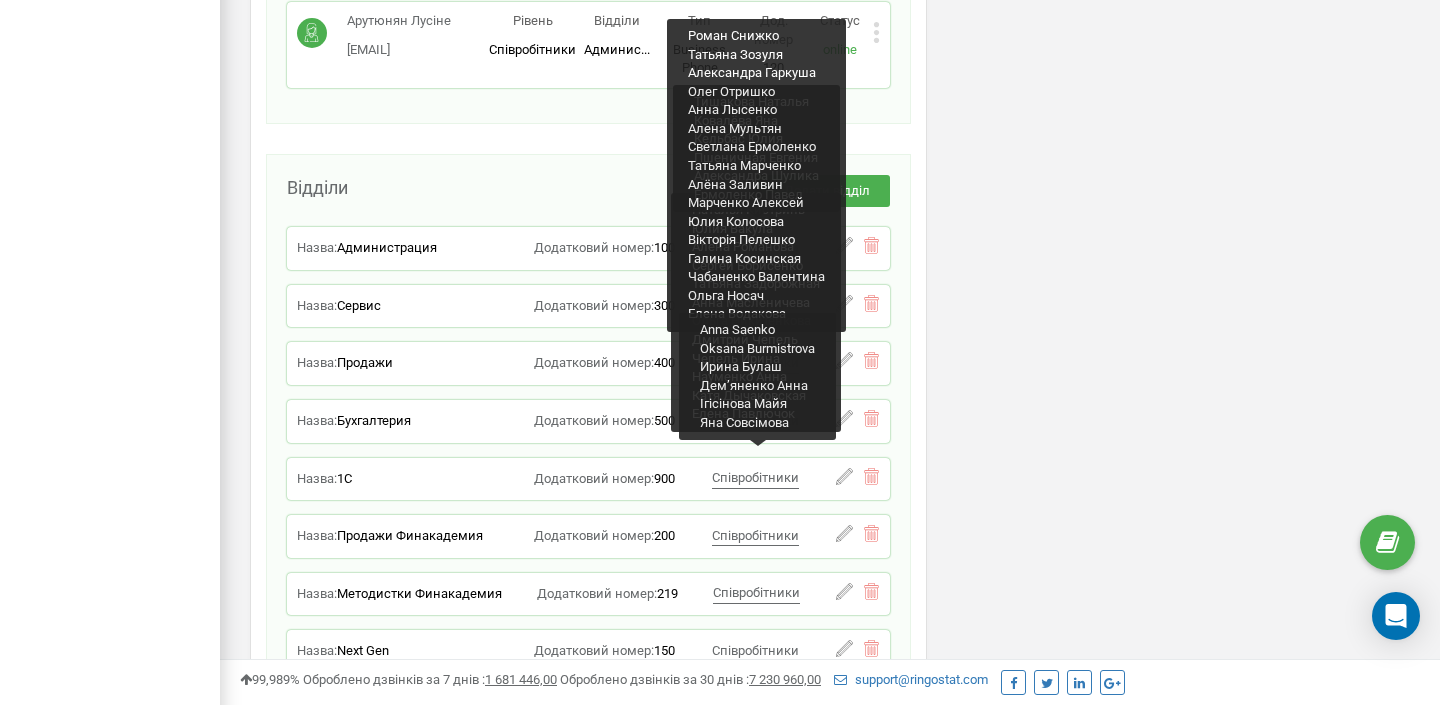 click on "+  Додати відділ" at bounding box center [619, 201] 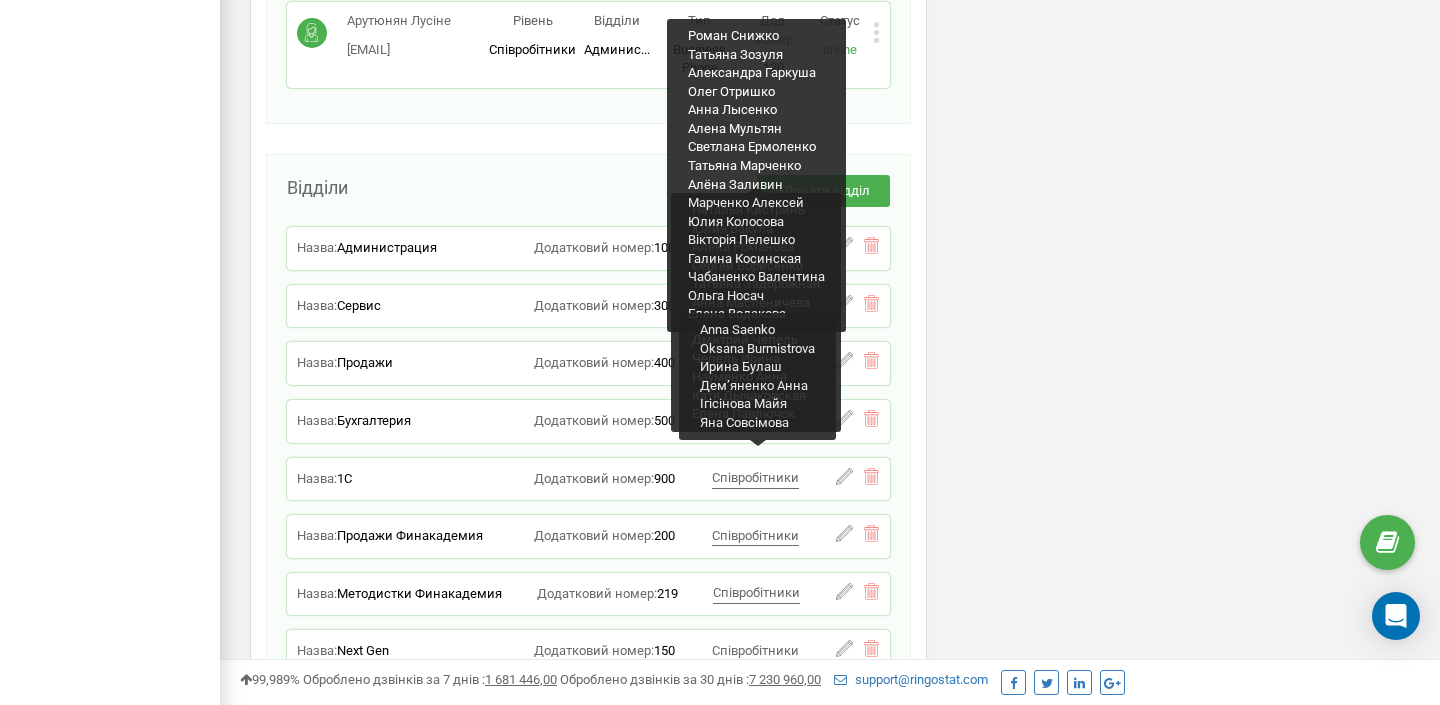 click on "Співробітники проєкту    aktivsoft.com.ua Співробітники +  Додати співробітника Андрій Горбатенко agorbatenko@aktiv... agorbatenko@aktivcorp.com Рівень Адміністратор Відділи Админис... Администрация Тип 一 Дод. номер 104 Статус offline Редагувати   Видалити співробітника Копіювати Email Копіювати ID ( 84971 ) Andrey Azarov 102@e-aktiv.com Рівень Адміністратор Відділи Админис... Администрация Тип Business Phone Повноцінне робоче місце співробітника з усіма можливостями, дозволяє використовувати Ringostat Smart Phone і прив'язати зовнішні номери співробітника. Дод. номер 102 Статус offline Редагувати   Видалити співробітника ( )" at bounding box center (830, -3320) 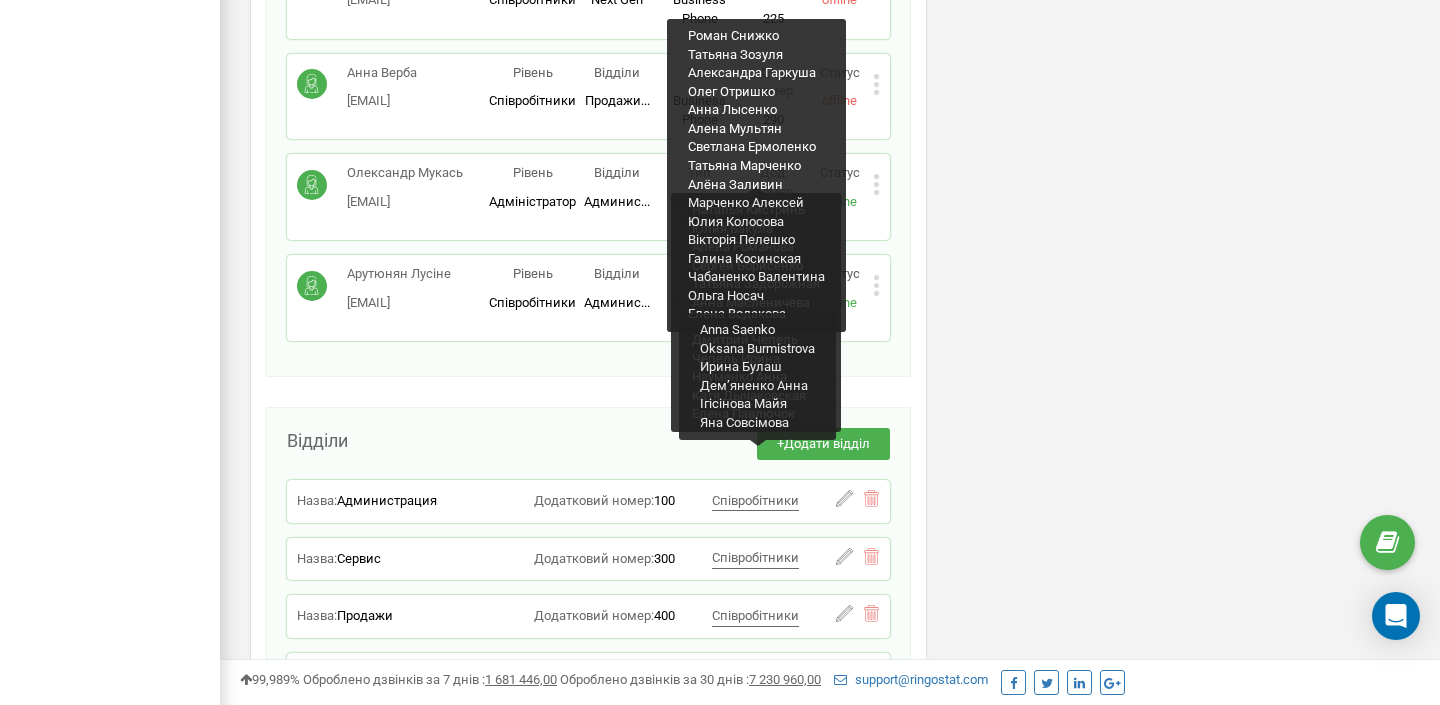 scroll, scrollTop: 7349, scrollLeft: 0, axis: vertical 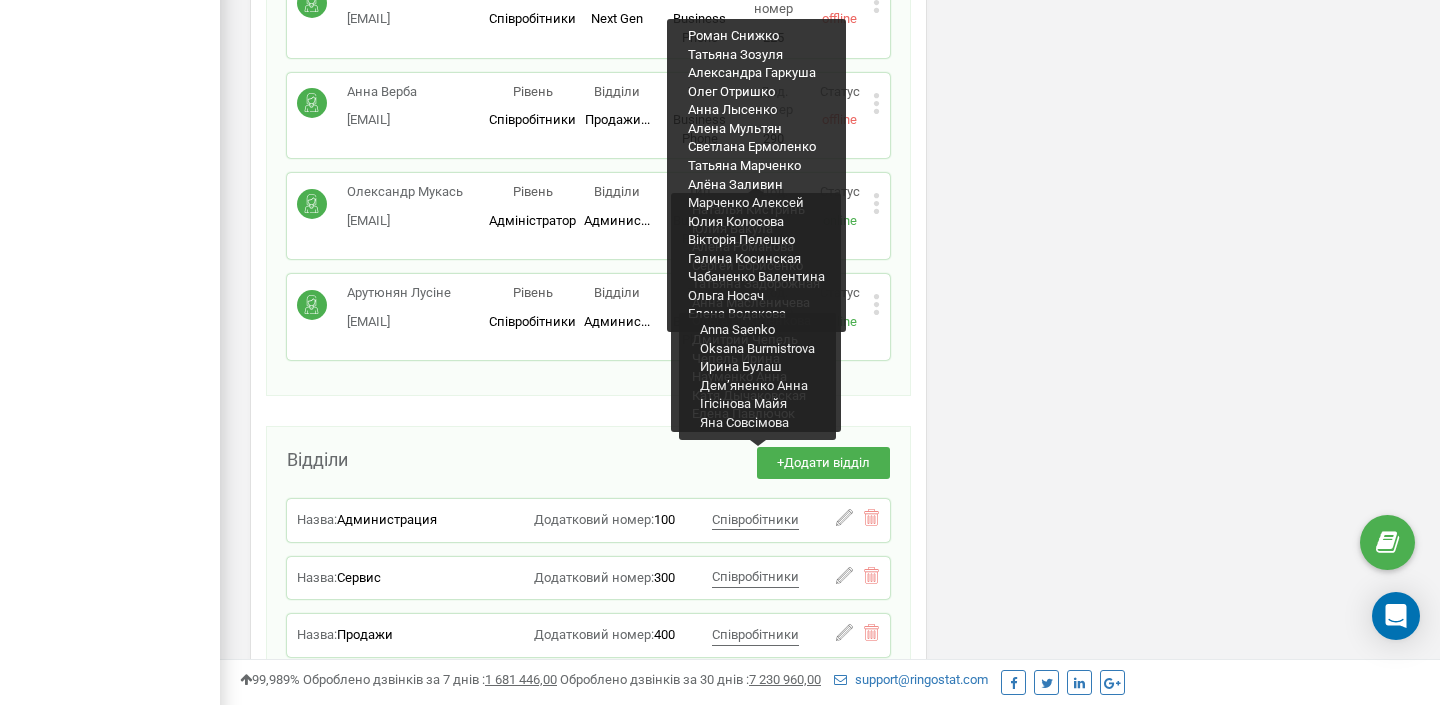 click on "Співробітники проєкту    aktivsoft.com.ua Співробітники +  Додати співробітника Андрій Горбатенко agorbatenko@aktiv... agorbatenko@aktivcorp.com Рівень Адміністратор Відділи Админис... Администрация Тип 一 Дод. номер 104 Статус offline Редагувати   Видалити співробітника Копіювати Email Копіювати ID ( 84971 ) Andrey Azarov 102@e-aktiv.com Рівень Адміністратор Відділи Админис... Администрация Тип Business Phone Повноцінне робоче місце співробітника з усіма можливостями, дозволяє використовувати Ringostat Smart Phone і прив'язати зовнішні номери співробітника. Дод. номер 102 Статус offline Редагувати   Видалити співробітника ( )" at bounding box center [588, -3113] 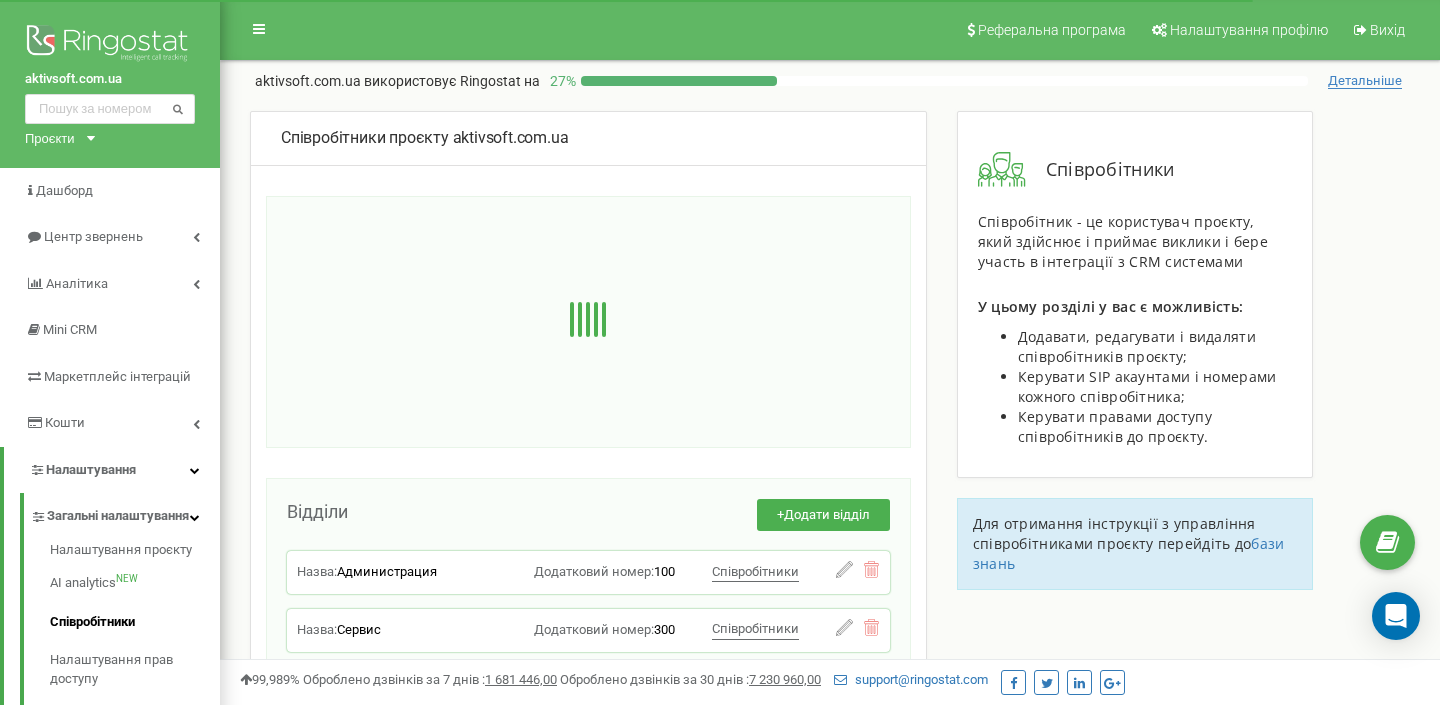 scroll, scrollTop: 495, scrollLeft: 0, axis: vertical 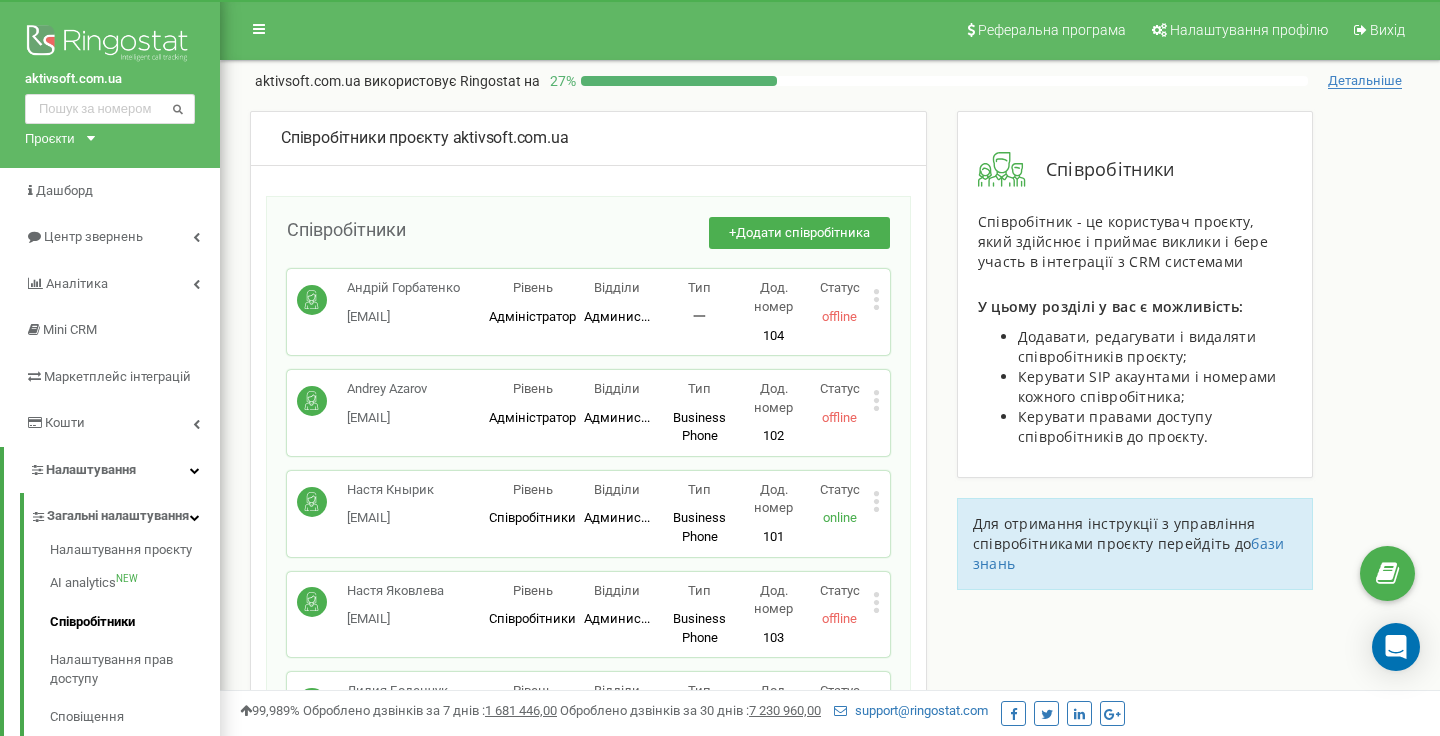 click on "Співробітники проєкту    [DOMAIN]" at bounding box center [588, 138] 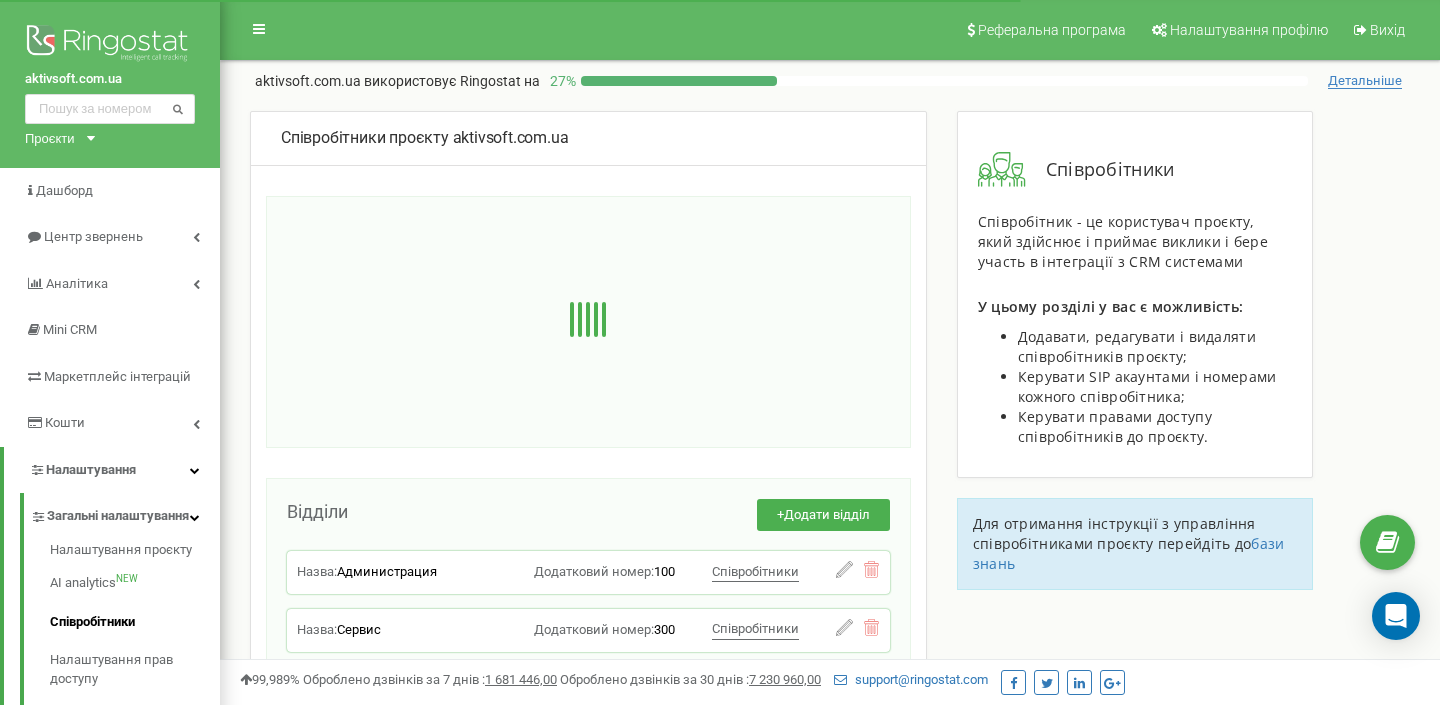 scroll, scrollTop: 0, scrollLeft: 0, axis: both 